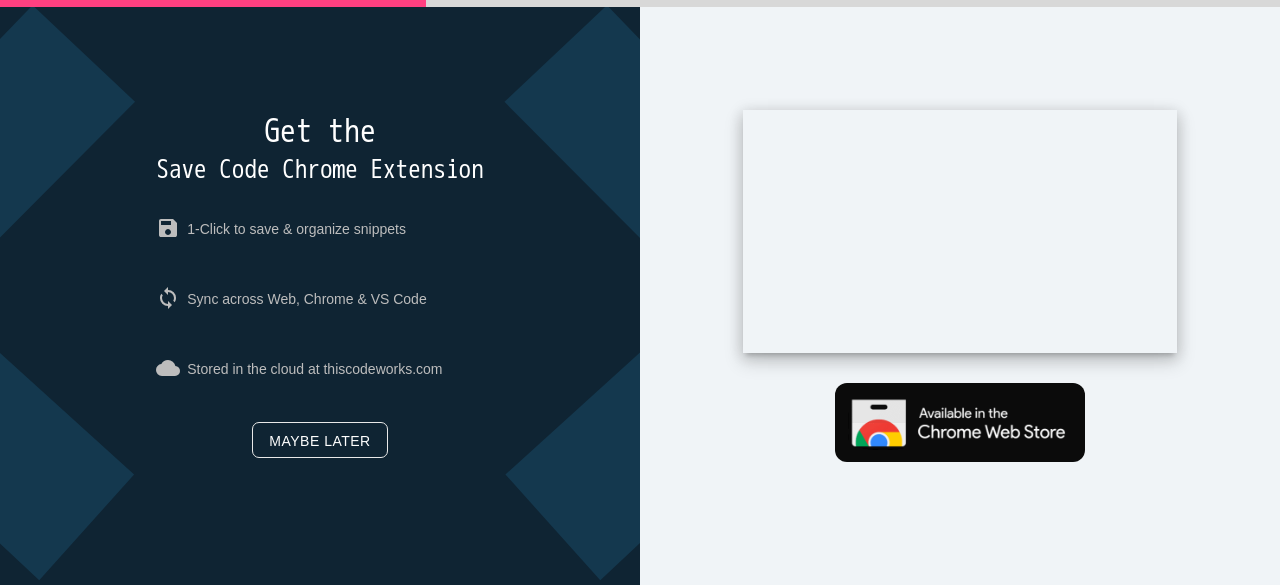 scroll, scrollTop: 0, scrollLeft: 0, axis: both 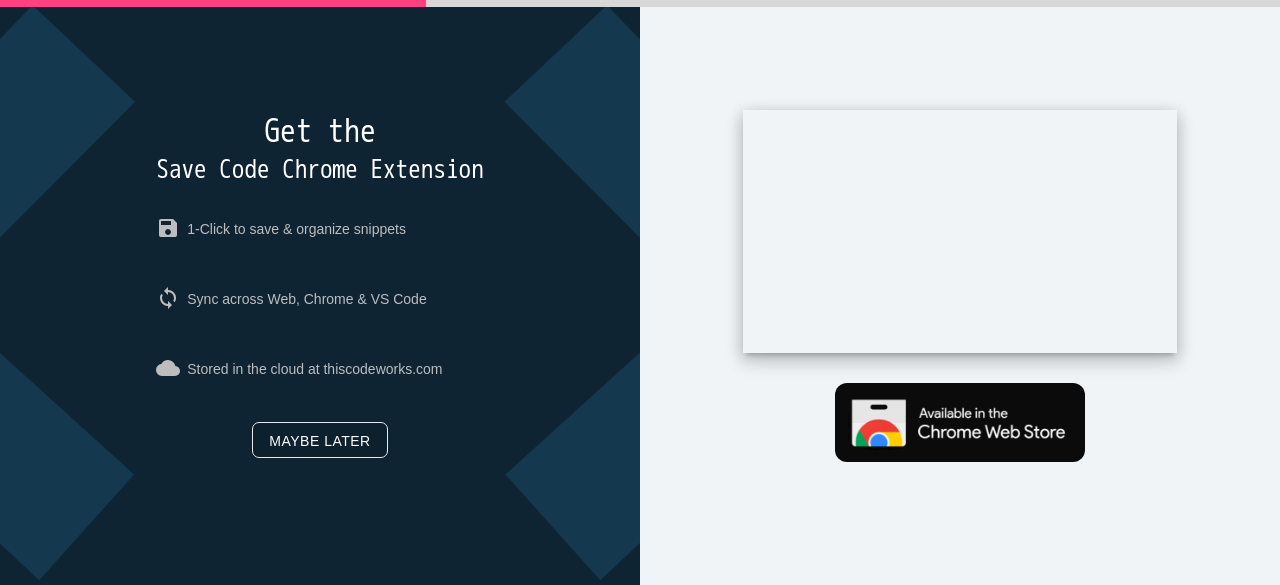 click on "Maybe later" at bounding box center [319, 440] 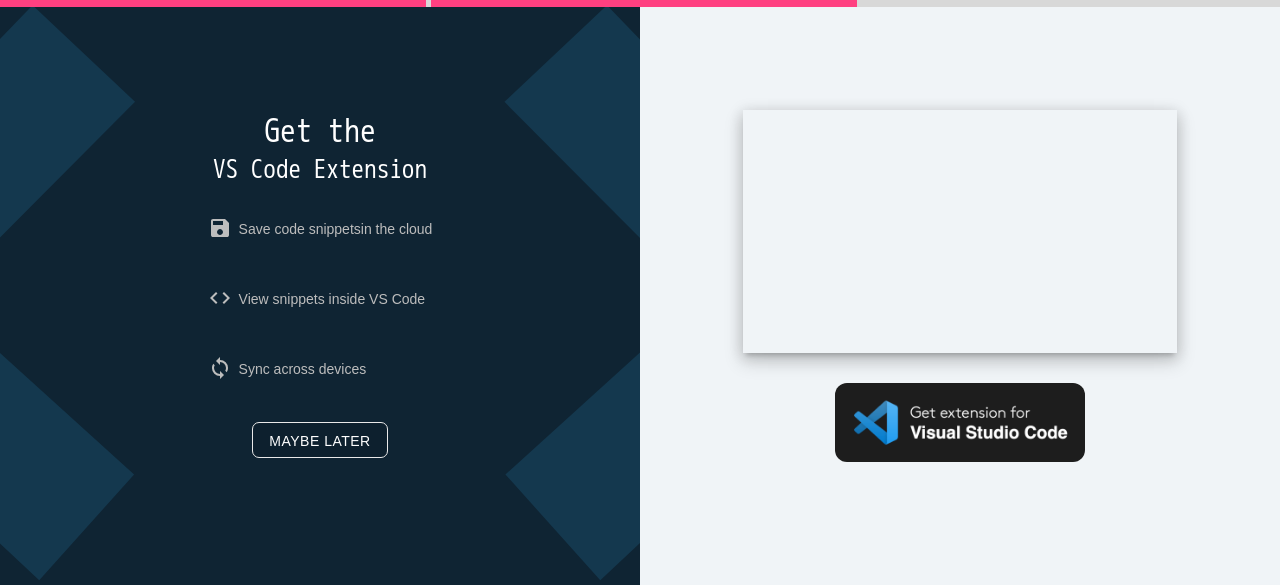 click on "Maybe later" at bounding box center (319, 440) 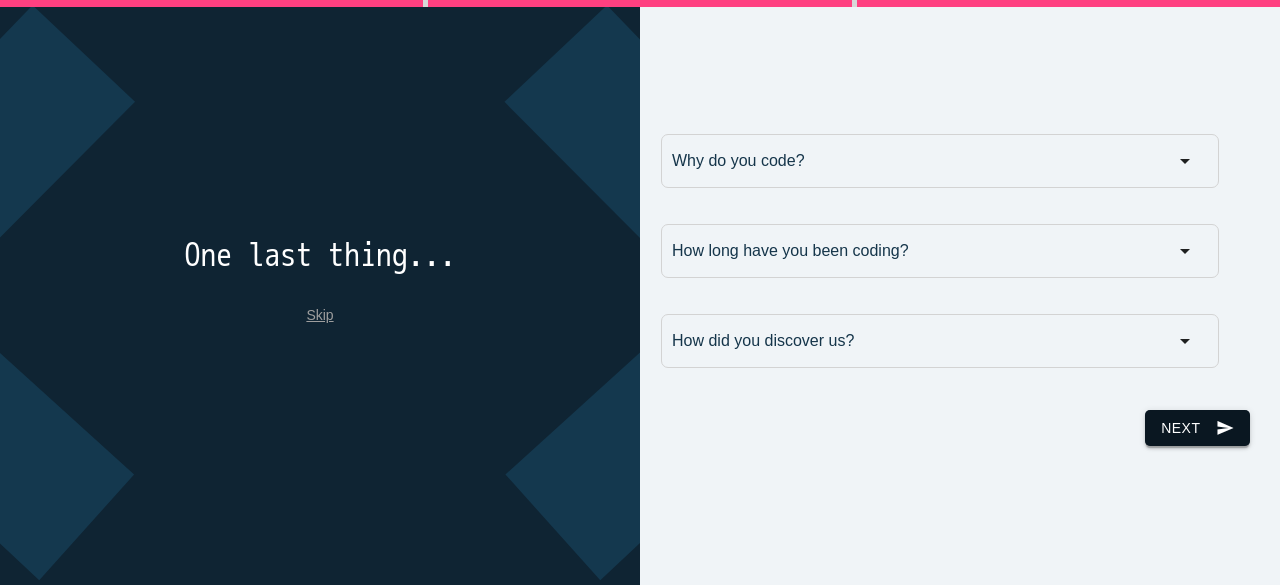 click on "send" at bounding box center (1225, 428) 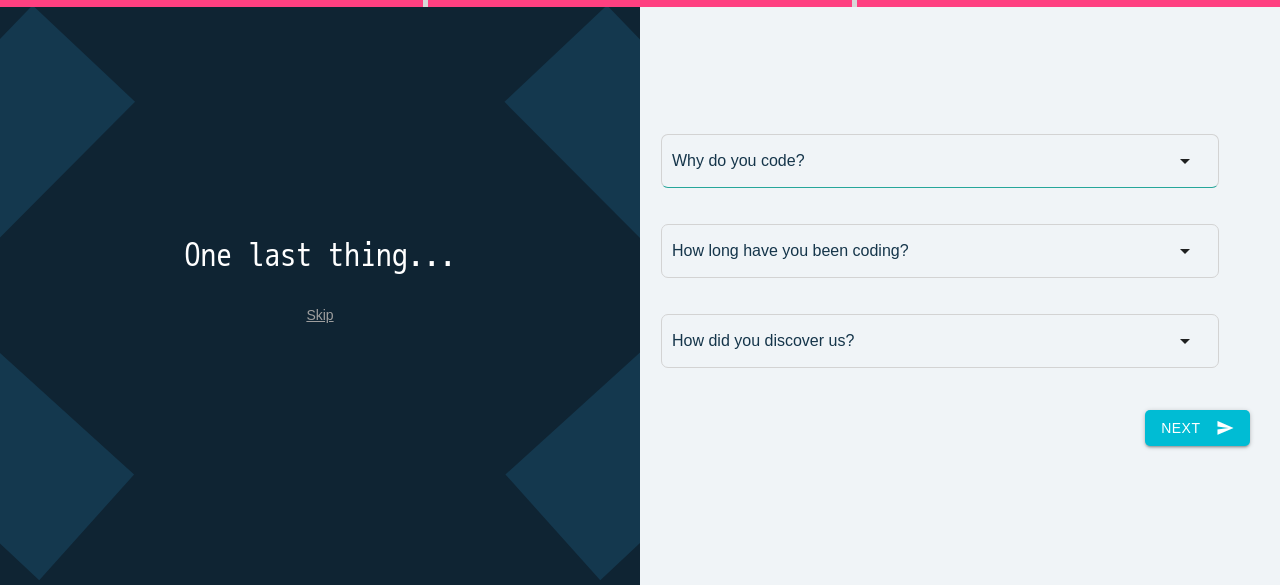 click on "Why do you code?" at bounding box center (940, 161) 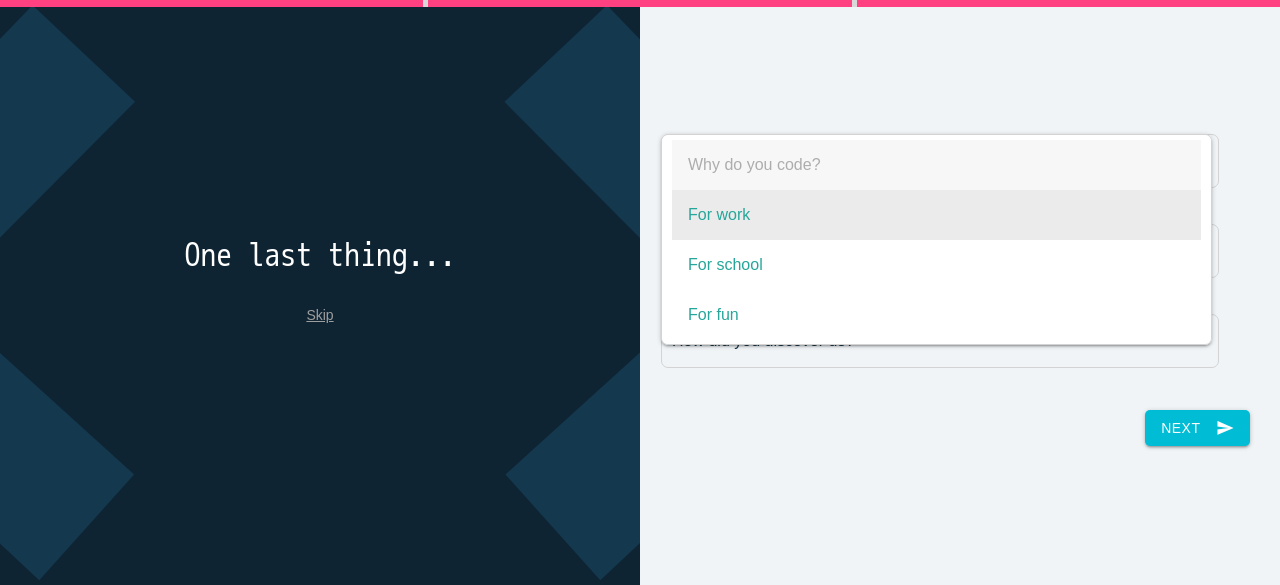 click on "For work" at bounding box center [936, 215] 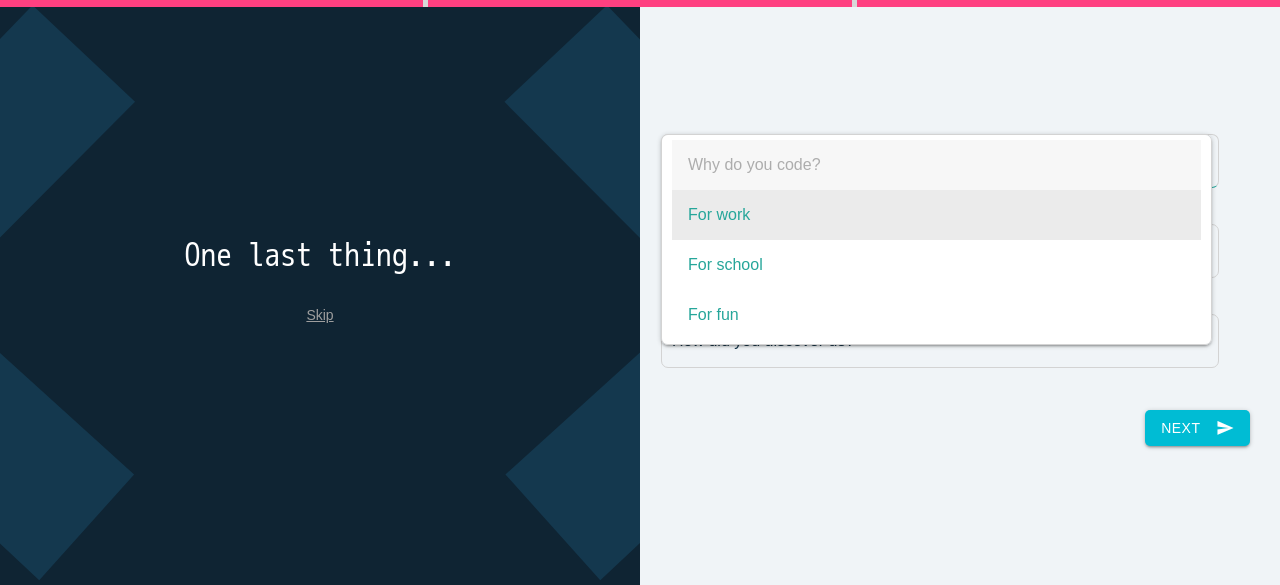 type on "For work" 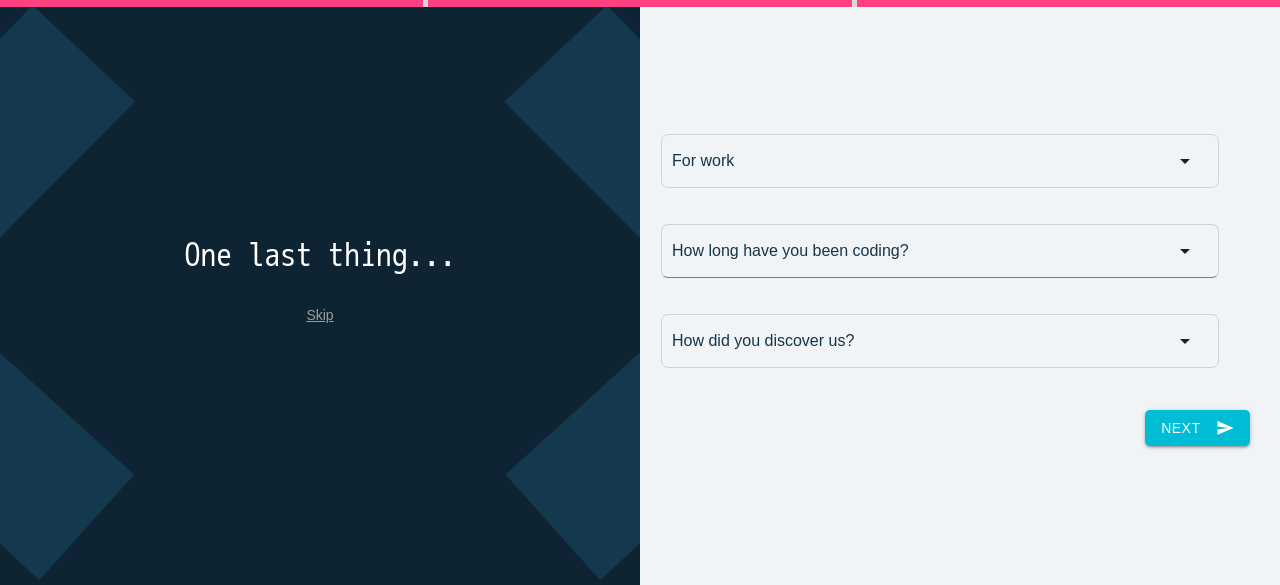 click on "How long have you been coding?" at bounding box center [940, 251] 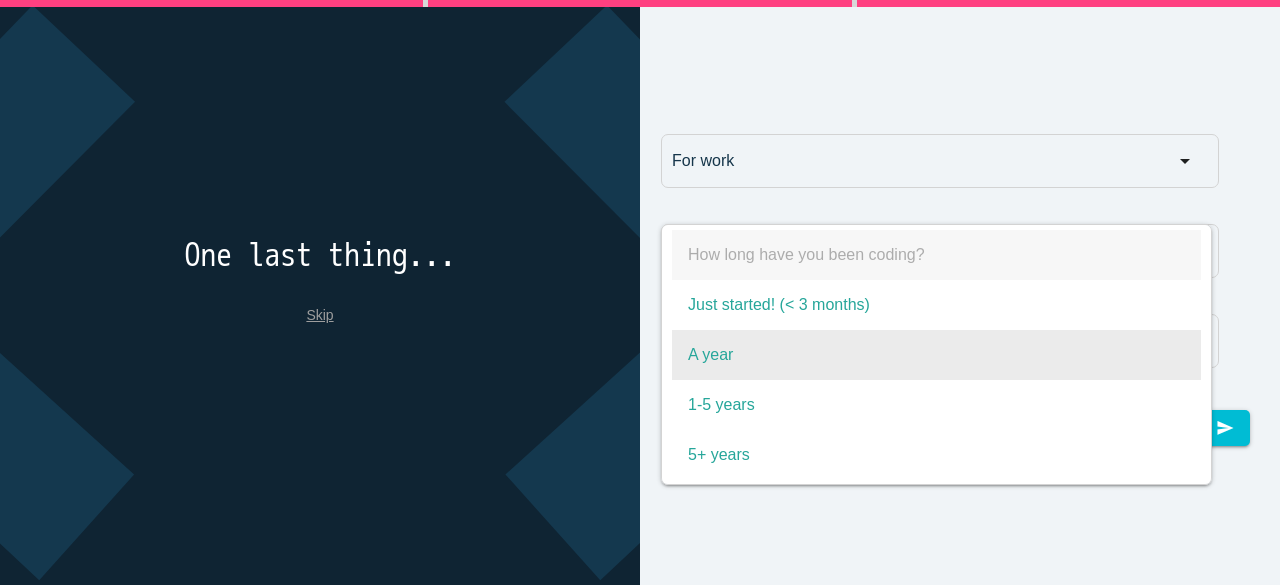 click on "A year" at bounding box center (936, 355) 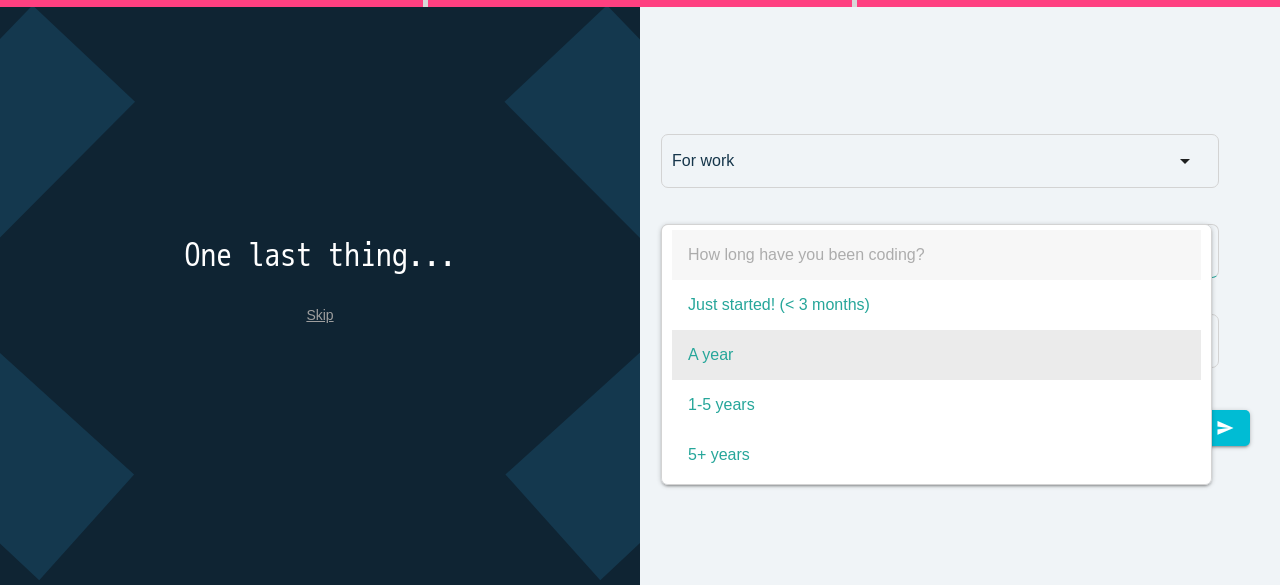 type on "A year" 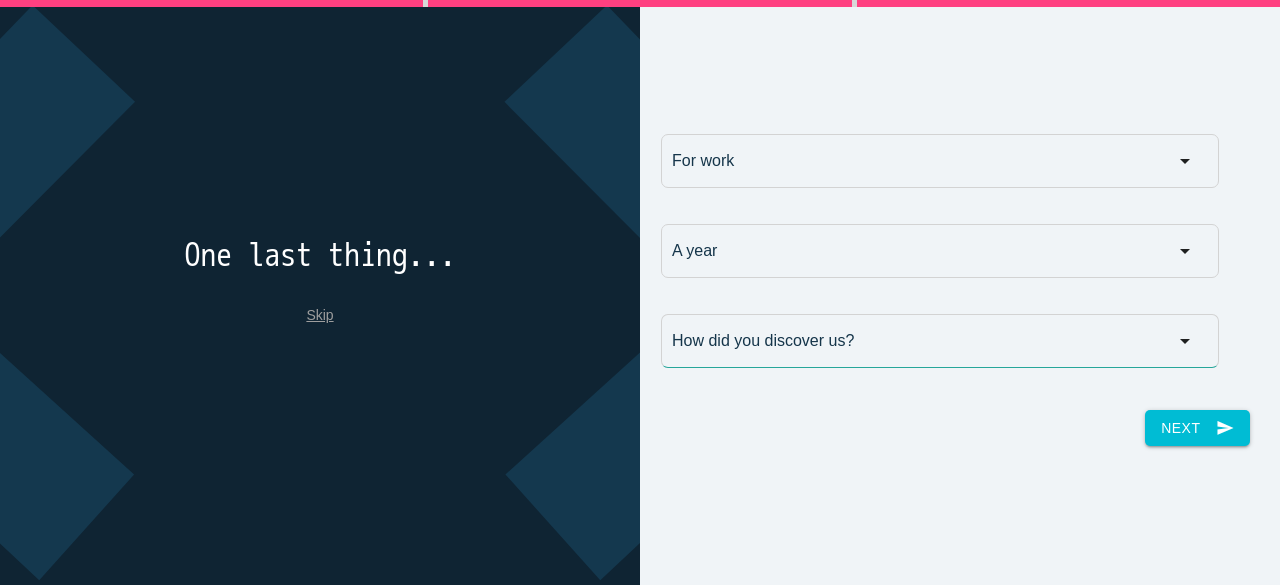 click on "How did you discover us?" at bounding box center [940, 341] 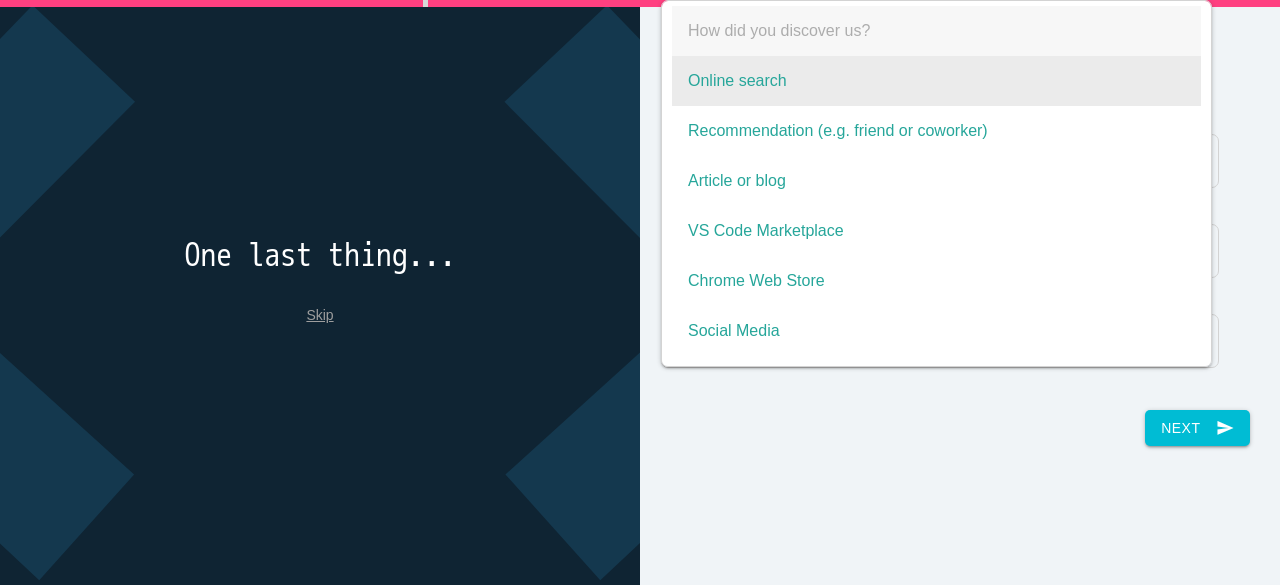 click on "Online search" at bounding box center (936, 81) 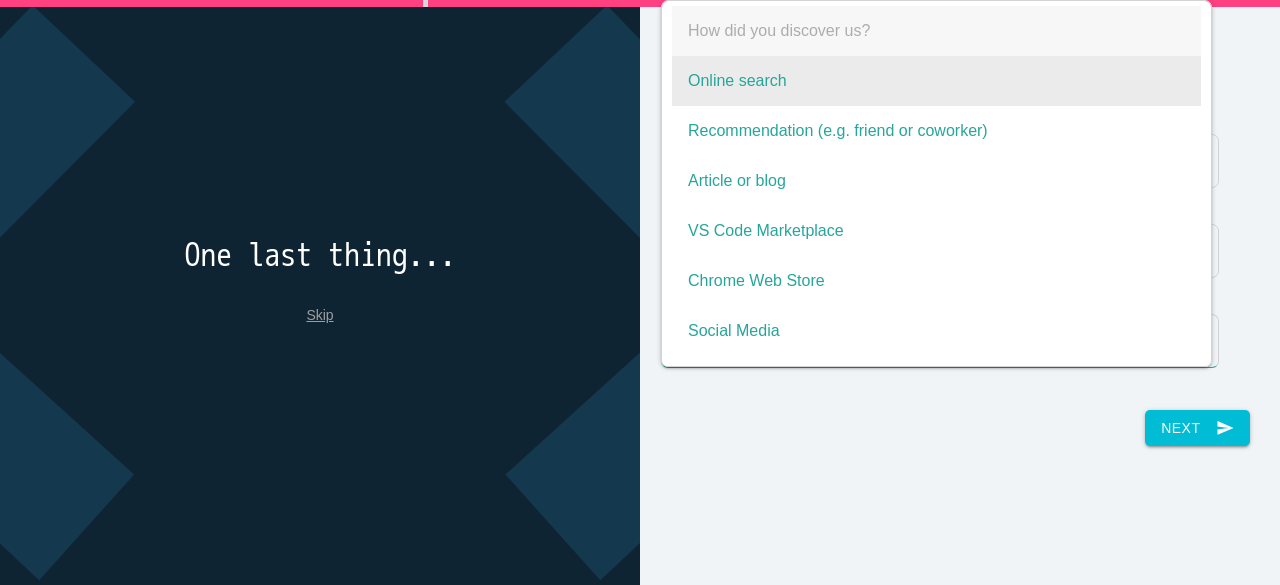 type on "Online search" 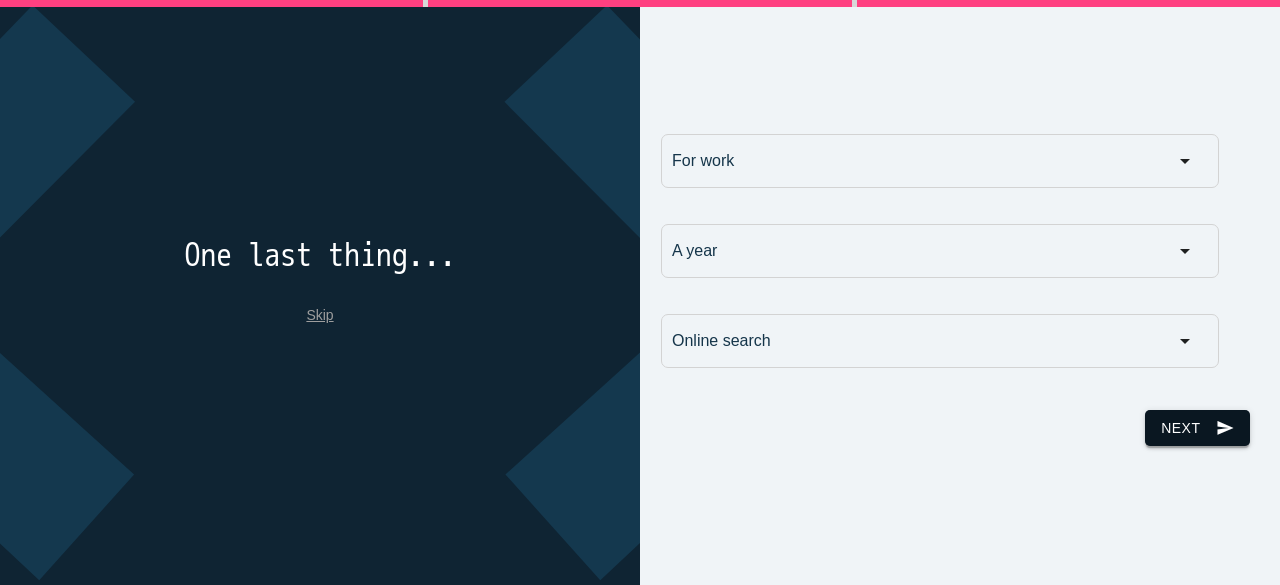 click on "Next send" at bounding box center [1197, 428] 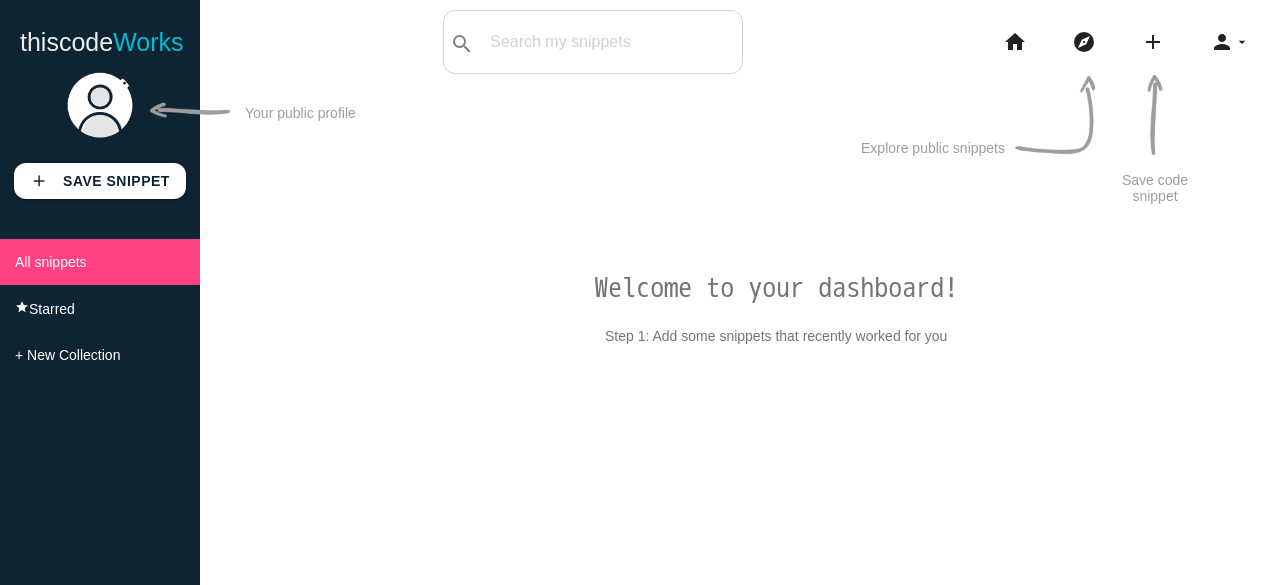 scroll, scrollTop: 0, scrollLeft: 0, axis: both 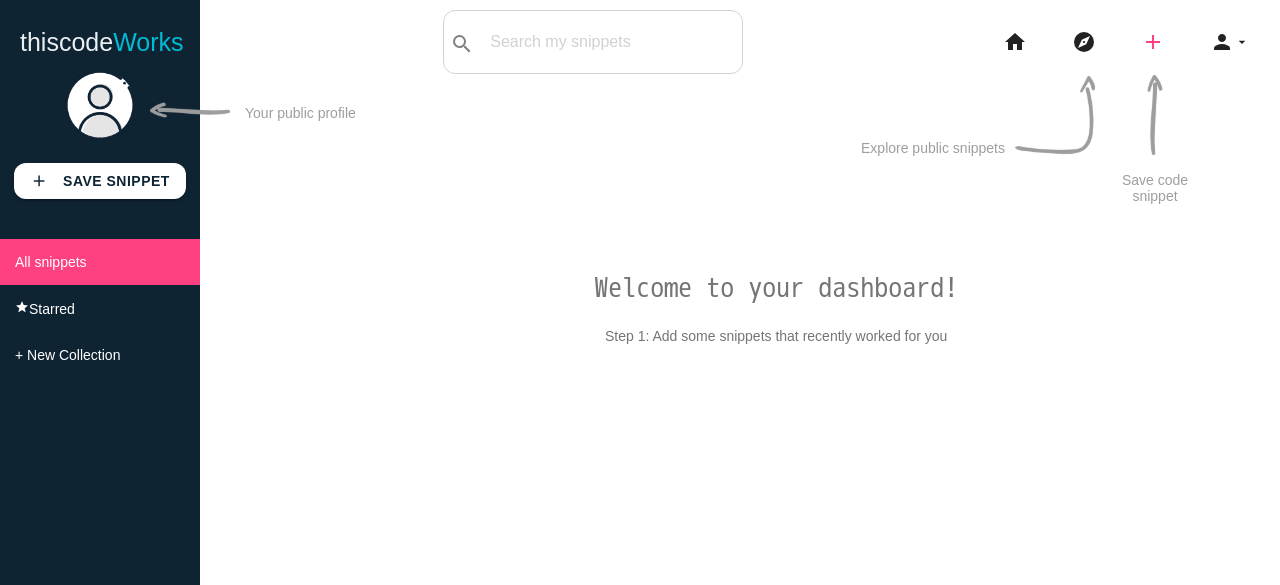 click on "add" at bounding box center (1153, 42) 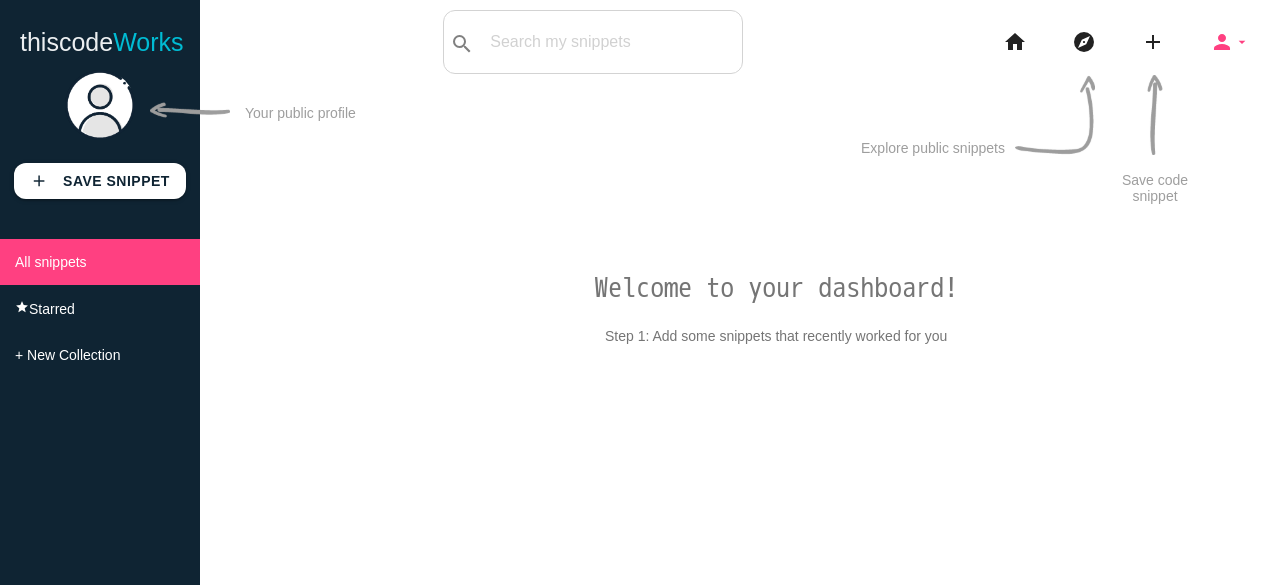 click on "person" at bounding box center (1222, 42) 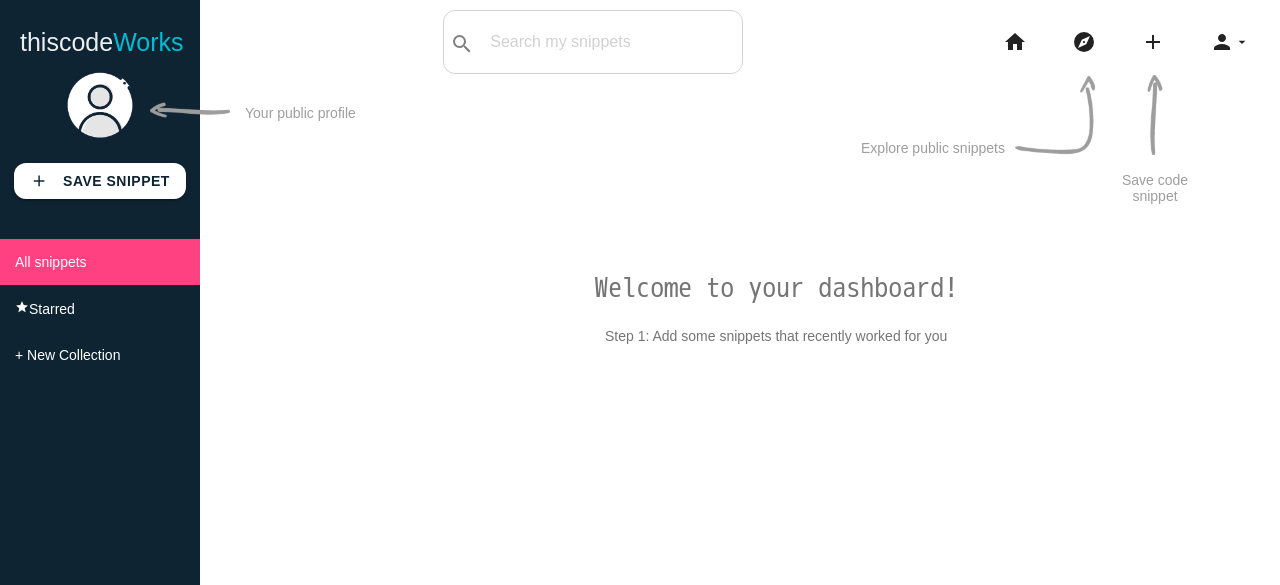click at bounding box center [100, 105] 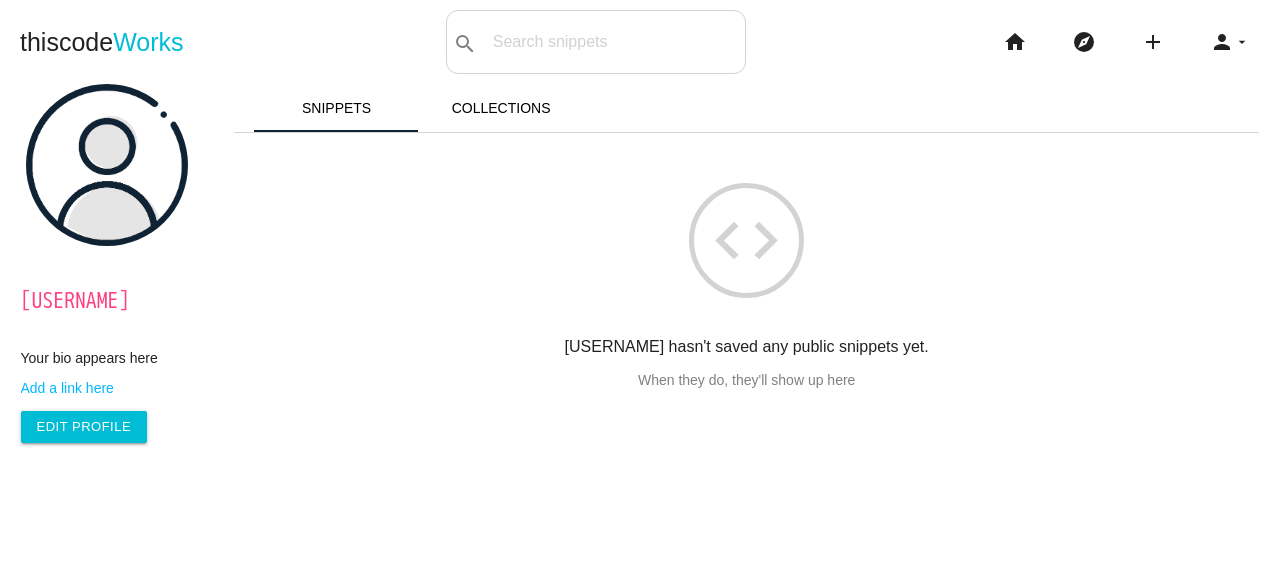 scroll, scrollTop: 0, scrollLeft: 0, axis: both 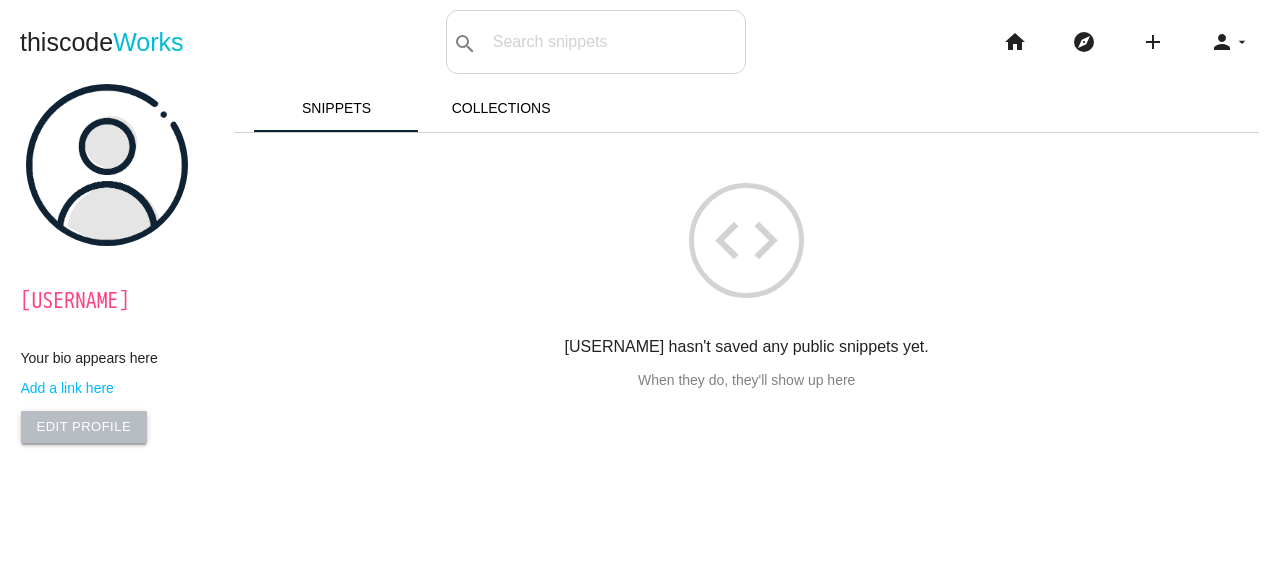 click on "Edit Profile" at bounding box center (84, 427) 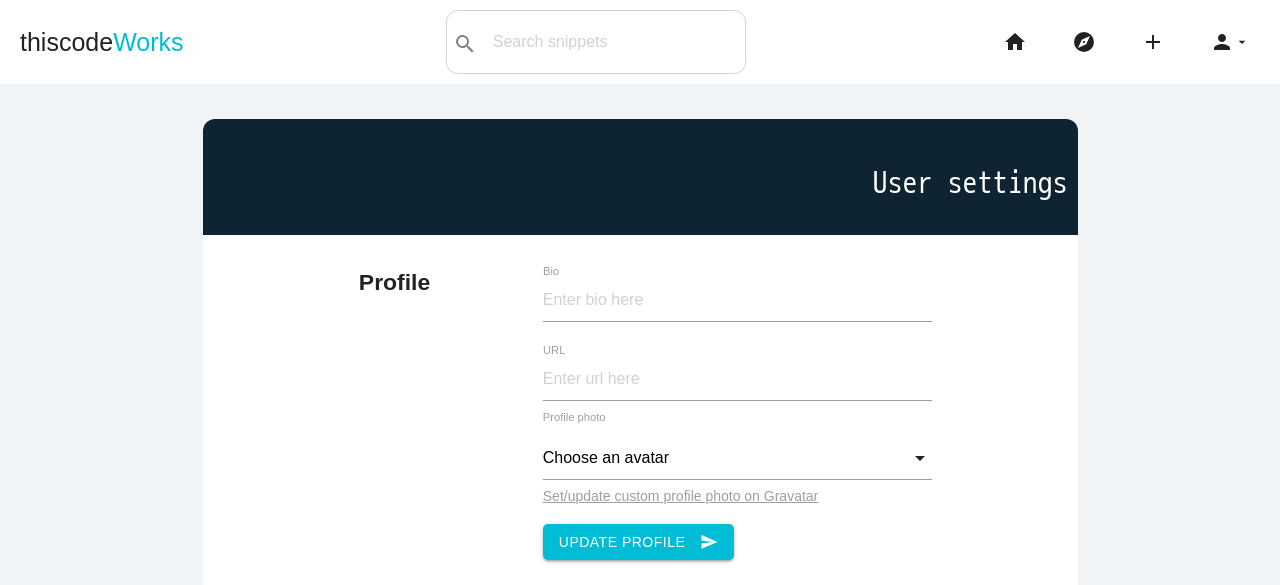 scroll, scrollTop: 0, scrollLeft: 0, axis: both 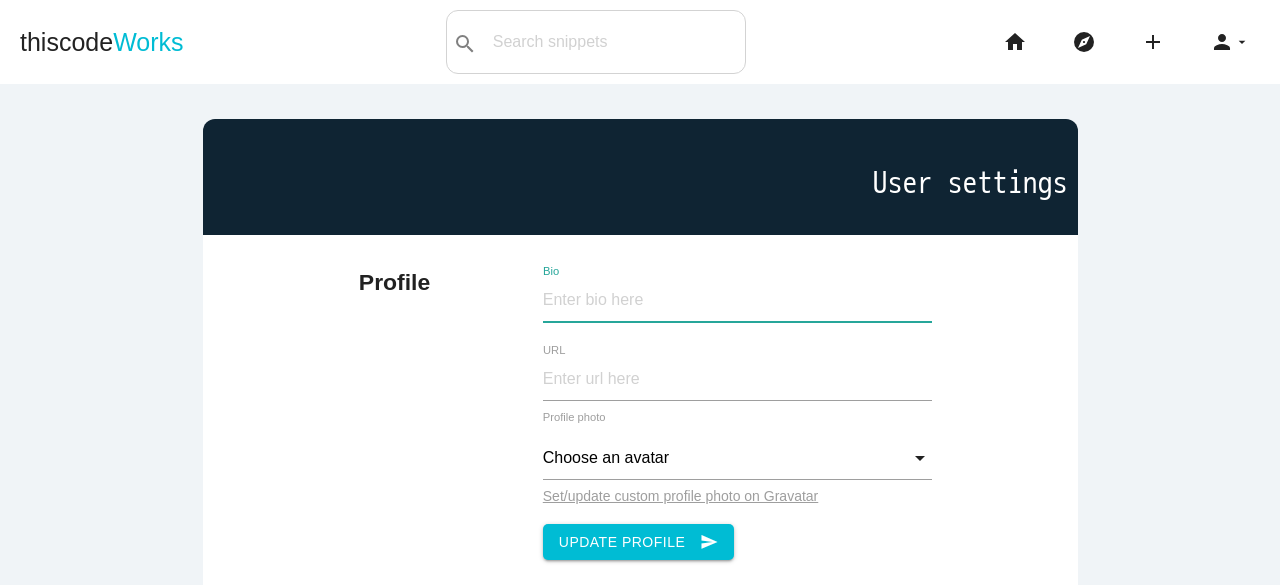 click on "Bio" at bounding box center (737, 300) 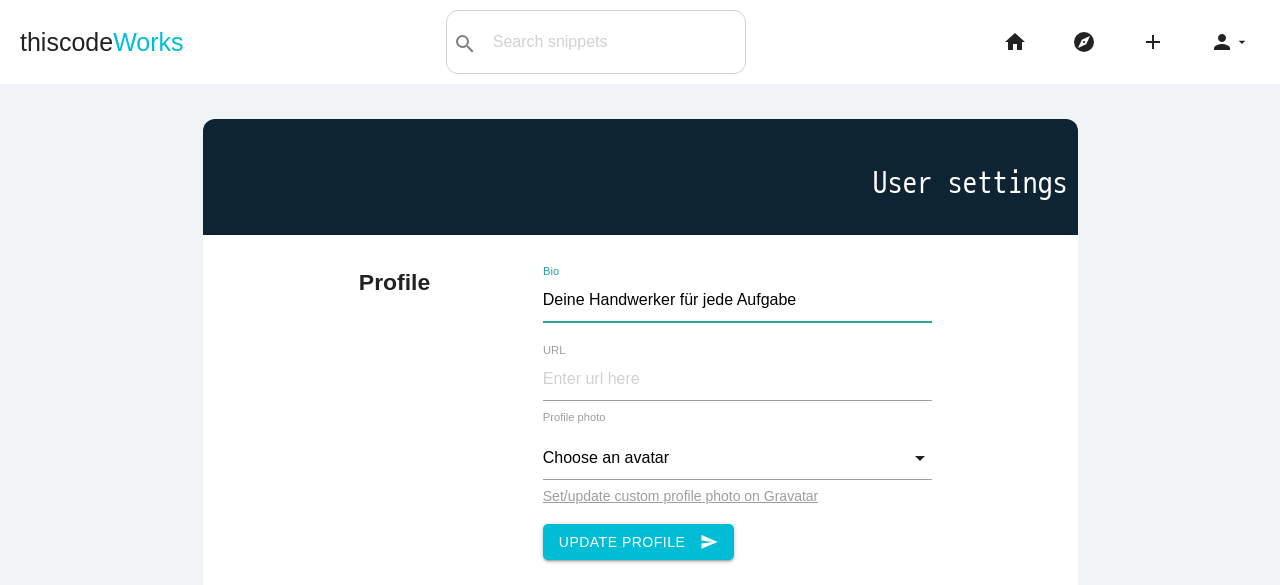 scroll, scrollTop: 204, scrollLeft: 0, axis: vertical 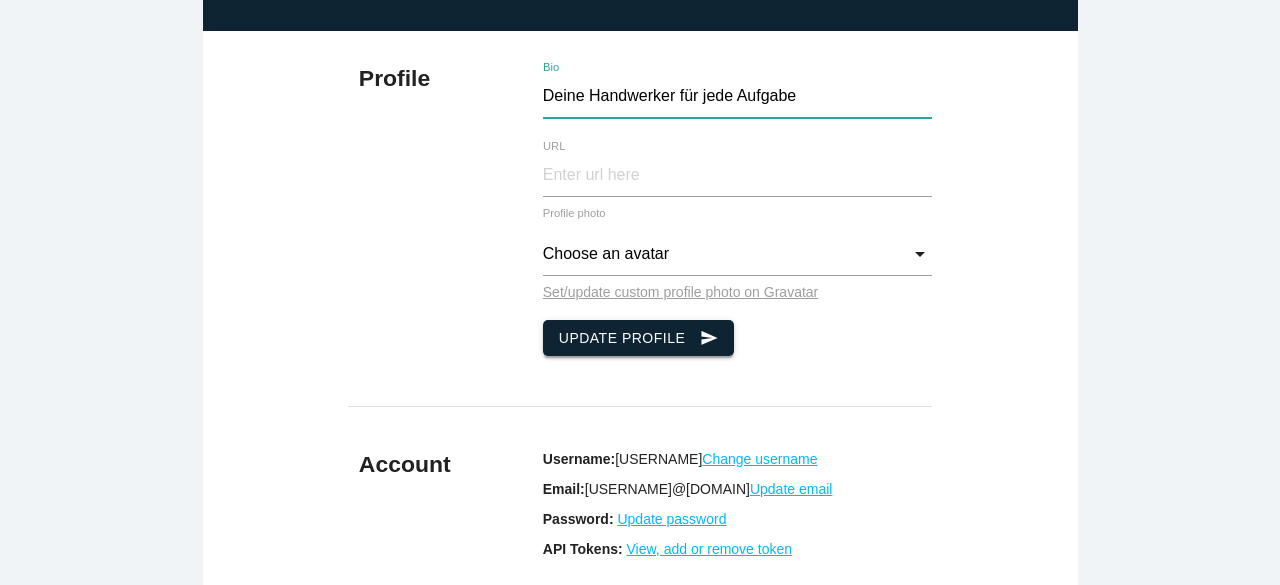 type on "Deine Handwerker für jede Aufgabe" 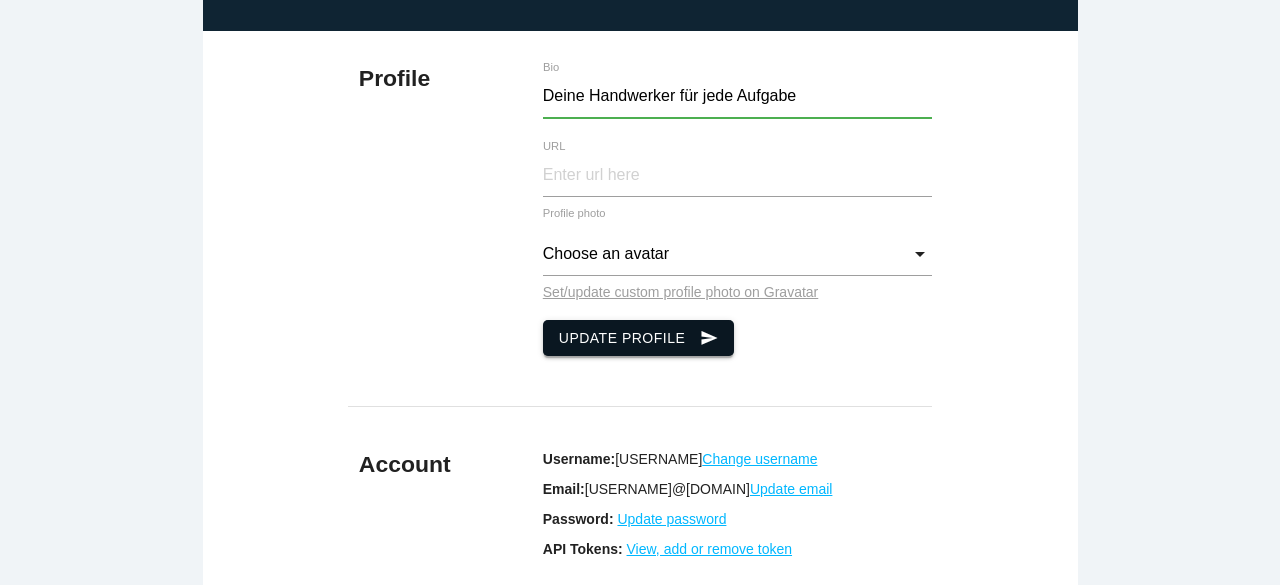 click on "Update Profile send" at bounding box center (639, 338) 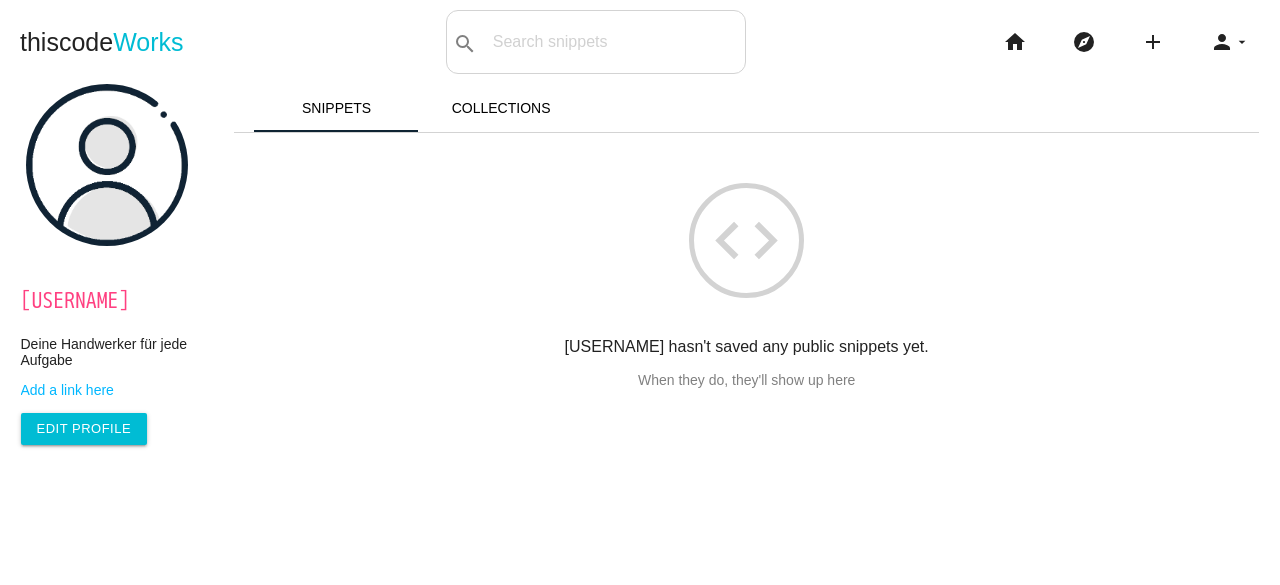 scroll, scrollTop: 0, scrollLeft: 0, axis: both 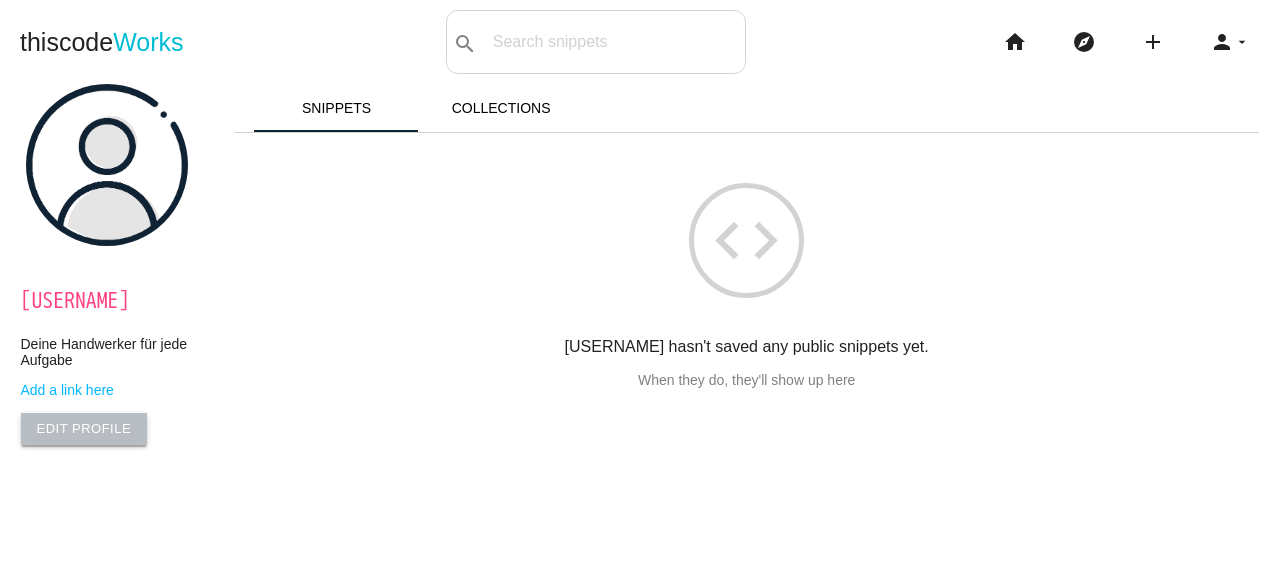 click on "Edit Profile" at bounding box center (84, 429) 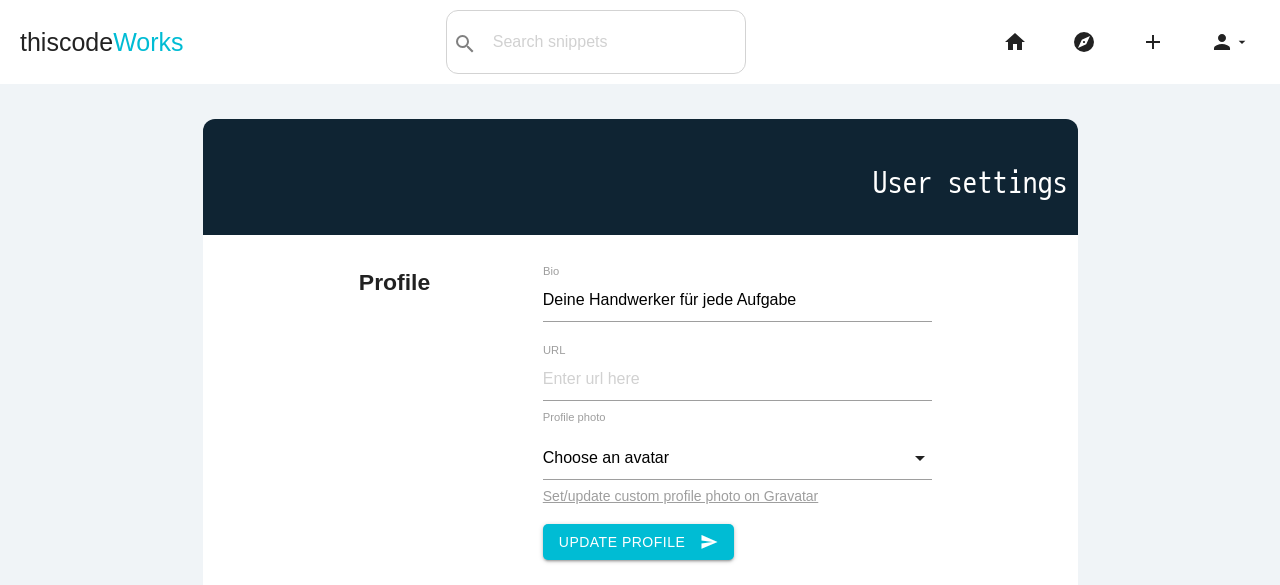 scroll, scrollTop: 0, scrollLeft: 0, axis: both 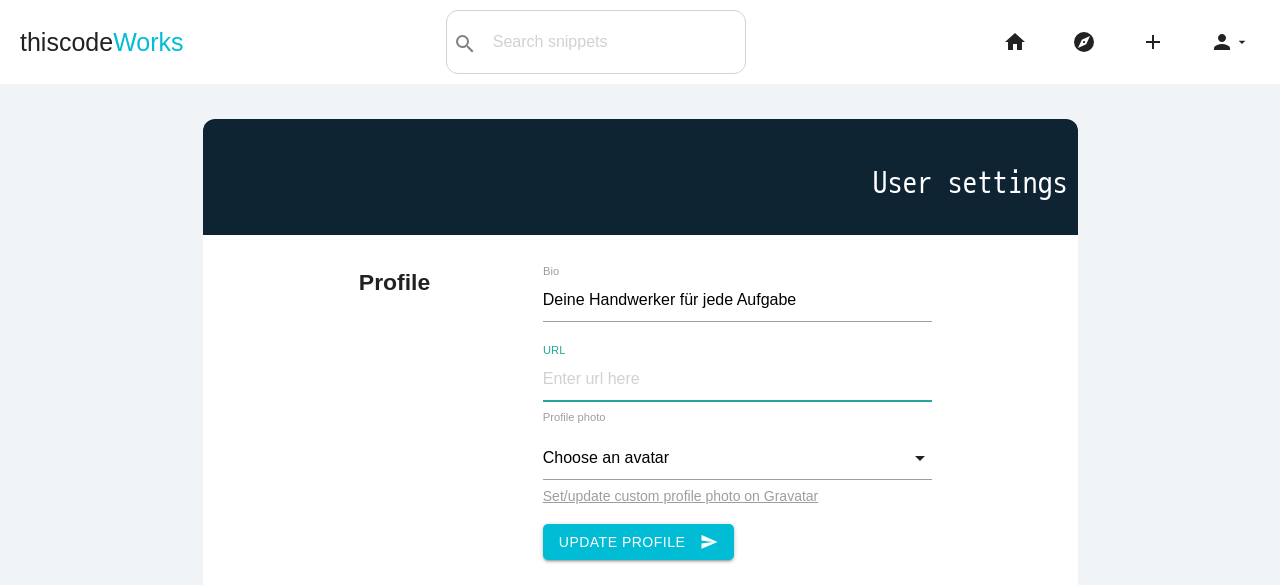 click on "URL" at bounding box center [737, 379] 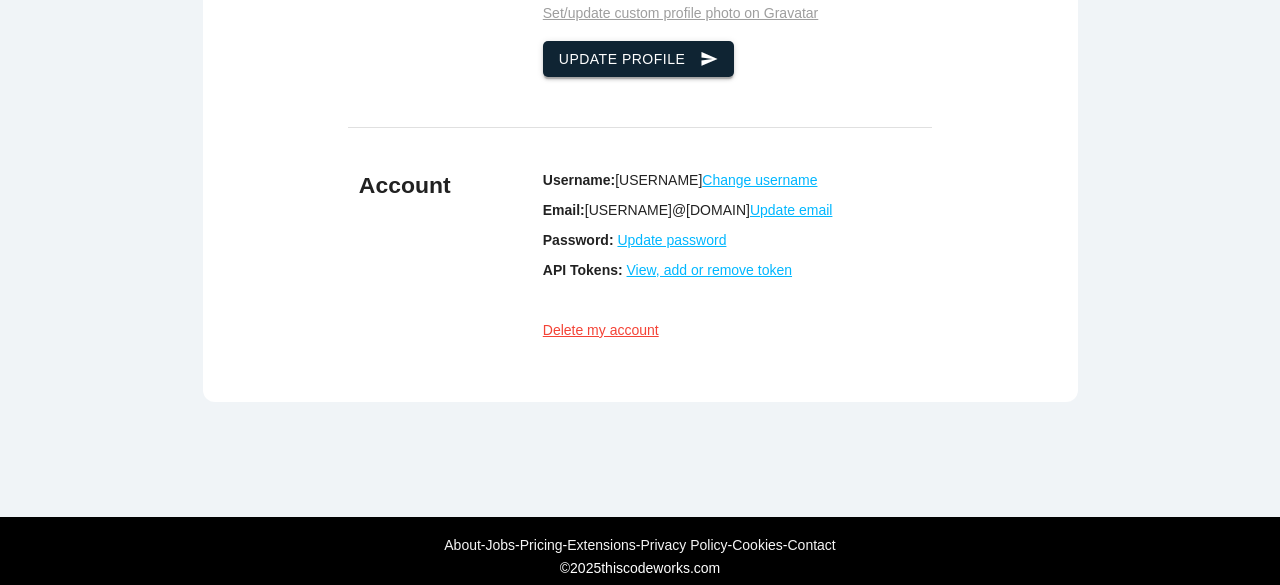 scroll, scrollTop: 484, scrollLeft: 0, axis: vertical 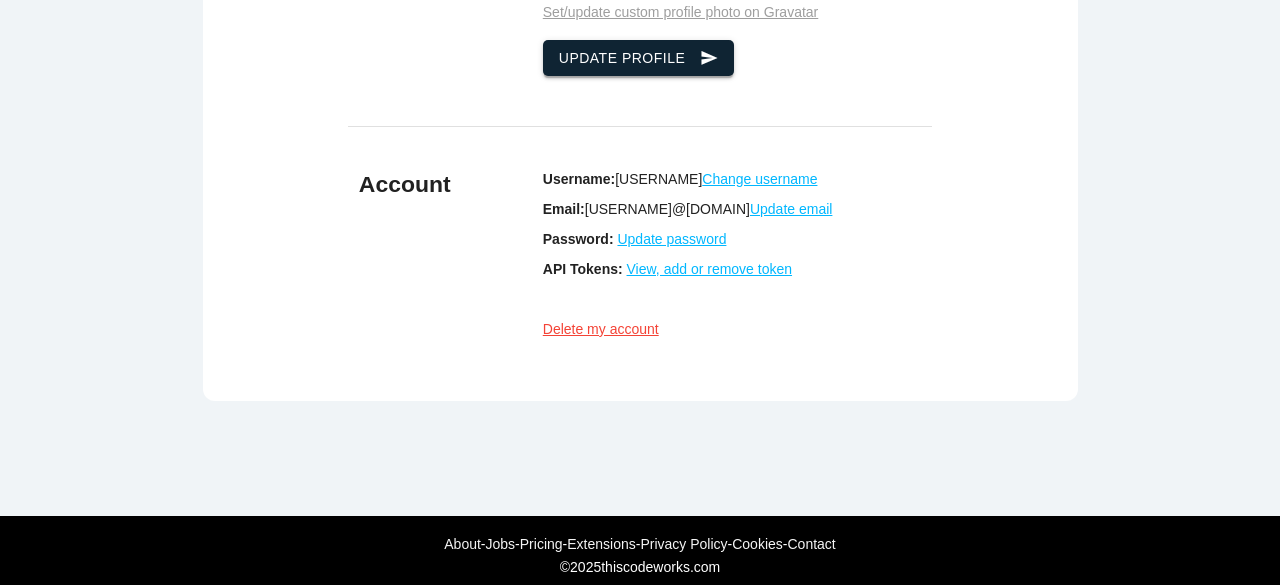 click on "Update Profile send" at bounding box center (639, 58) 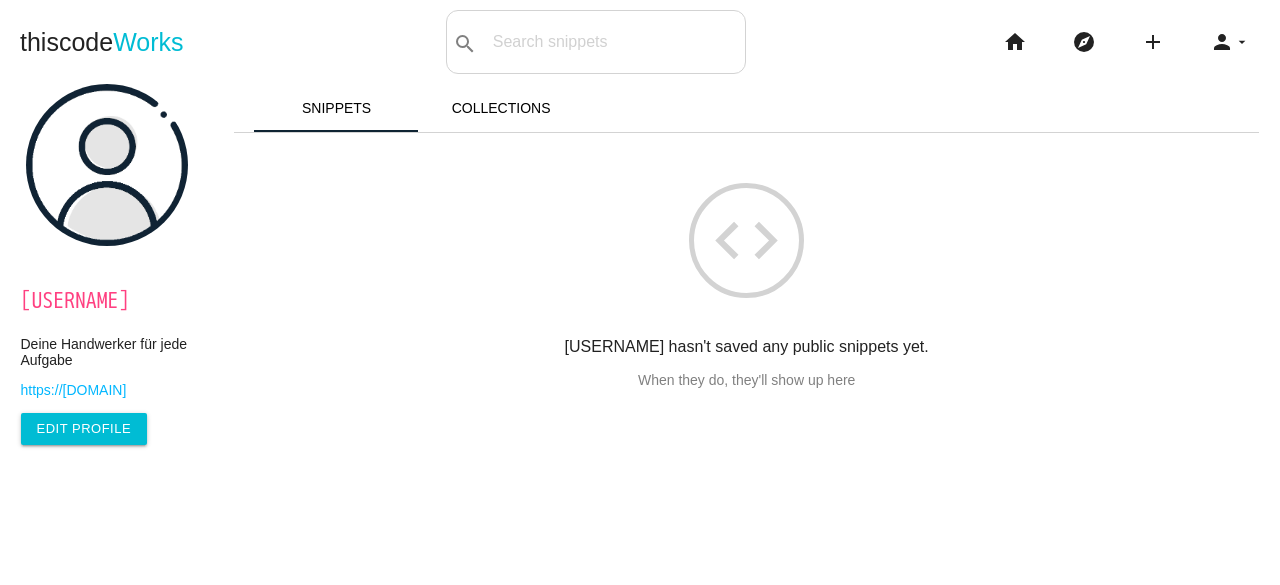 scroll, scrollTop: 0, scrollLeft: 0, axis: both 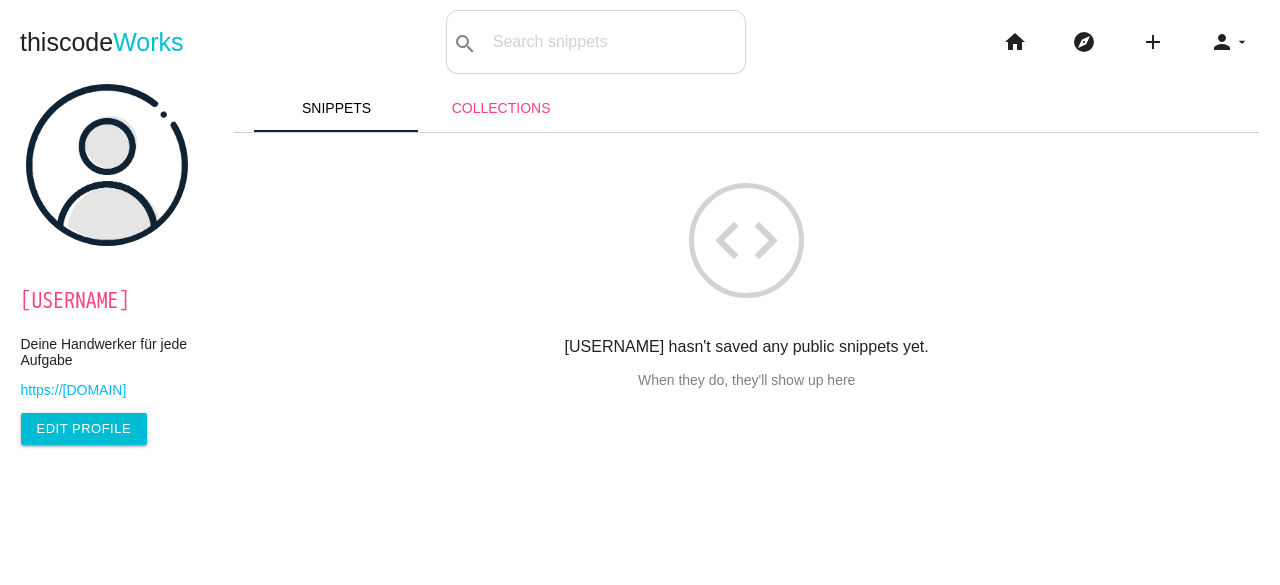 click on "Collections" at bounding box center [501, 108] 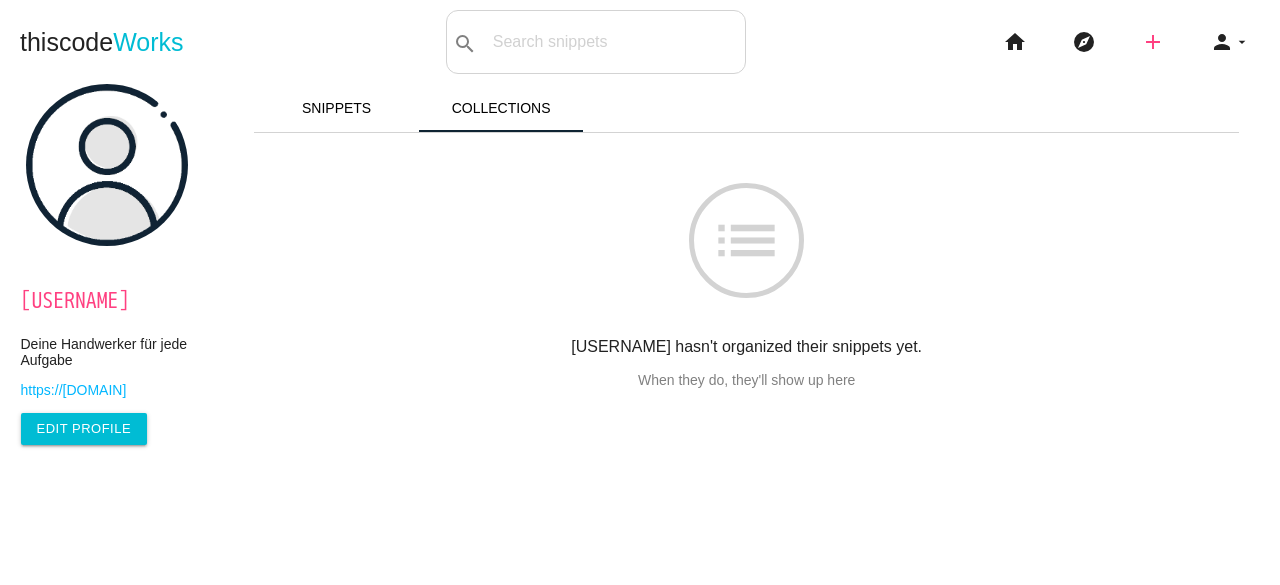 click on "add" at bounding box center [1153, 42] 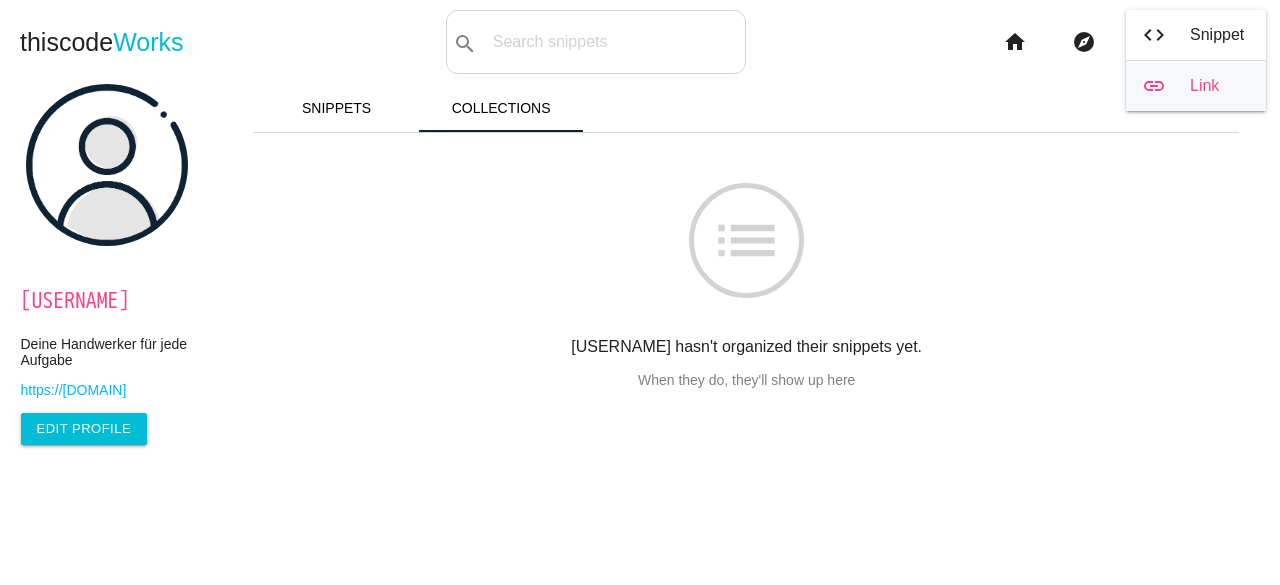 click on "link Link" at bounding box center [1196, 86] 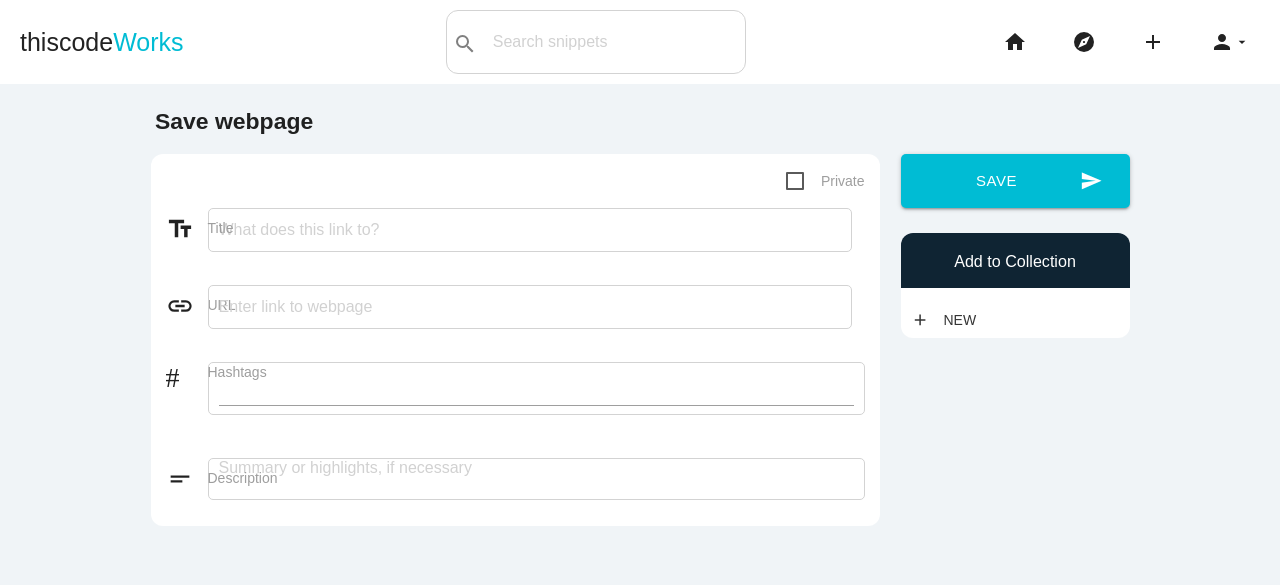 scroll, scrollTop: 0, scrollLeft: 0, axis: both 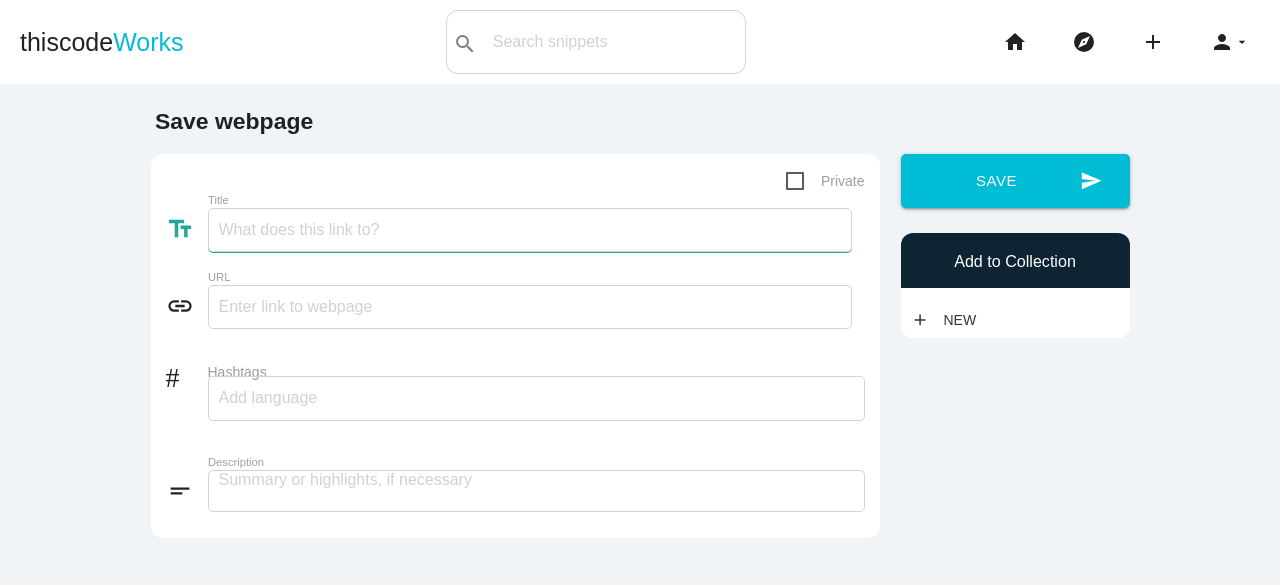 click on "Title" at bounding box center [530, 230] 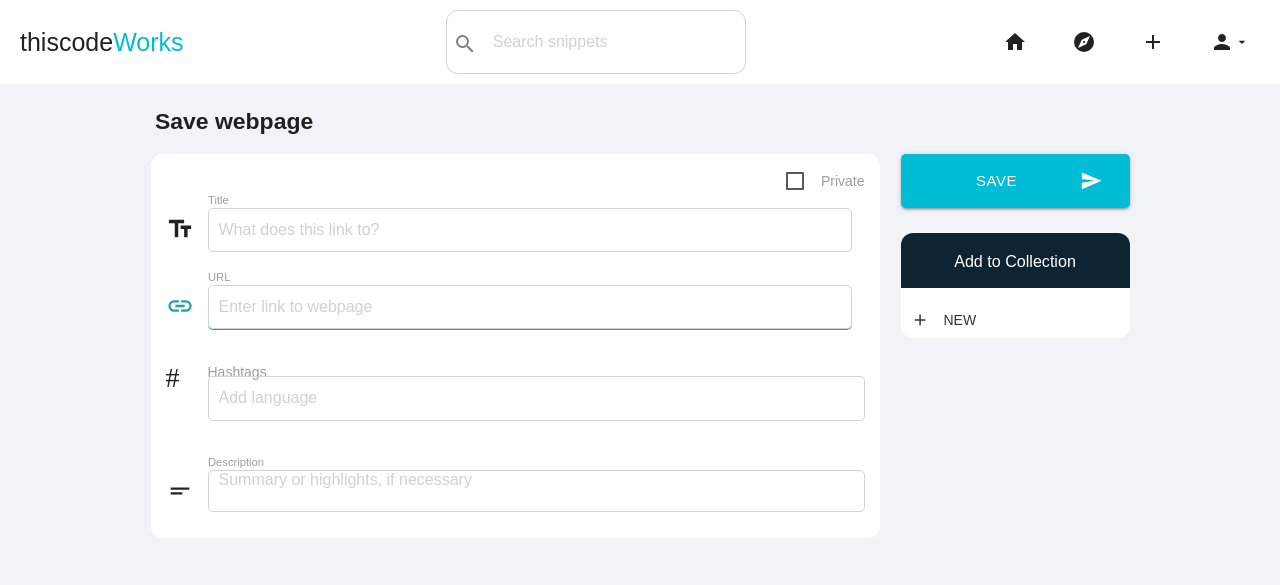 click at bounding box center (530, 307) 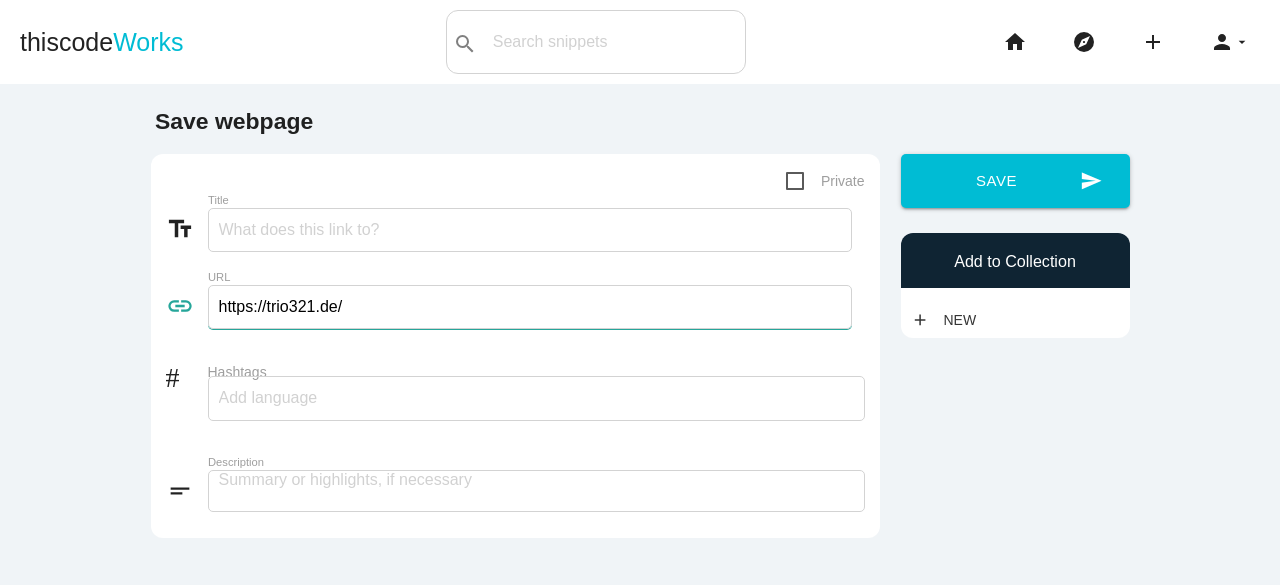 type on "https://trio321.de/" 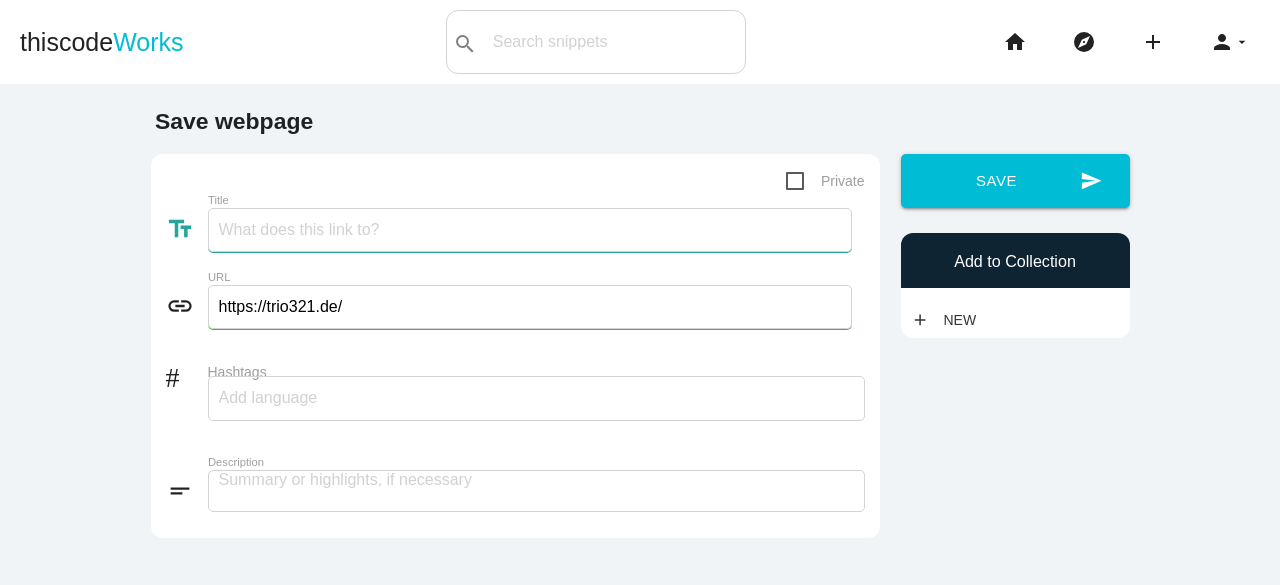 click on "Title" at bounding box center (530, 230) 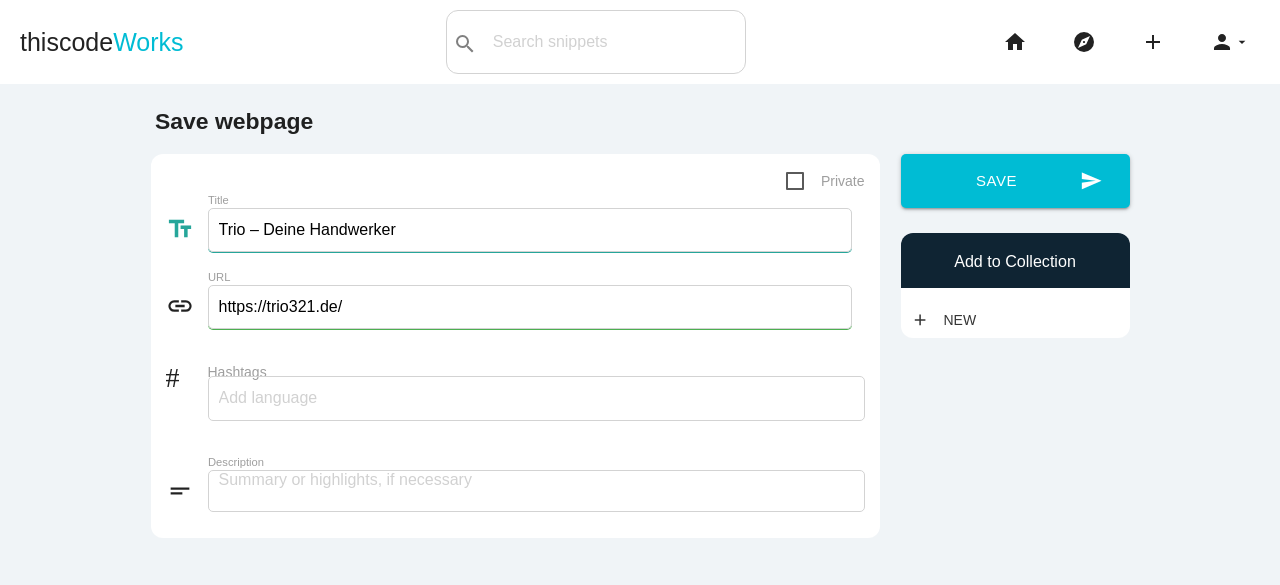 type on "Trio – Deine Handwerker" 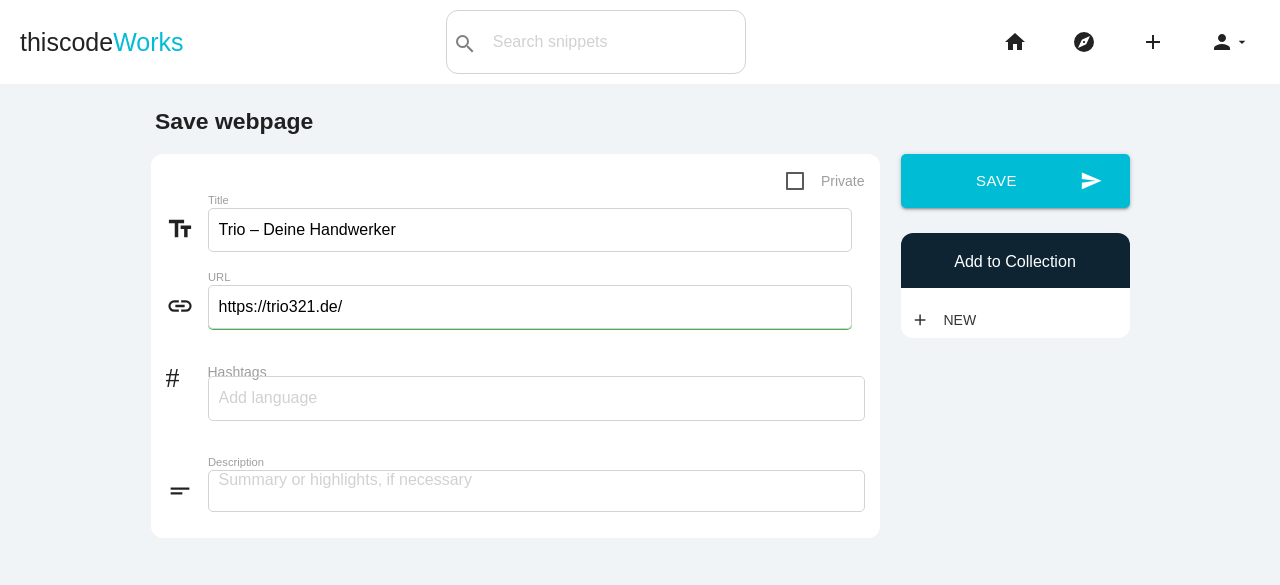 click at bounding box center (536, 398) 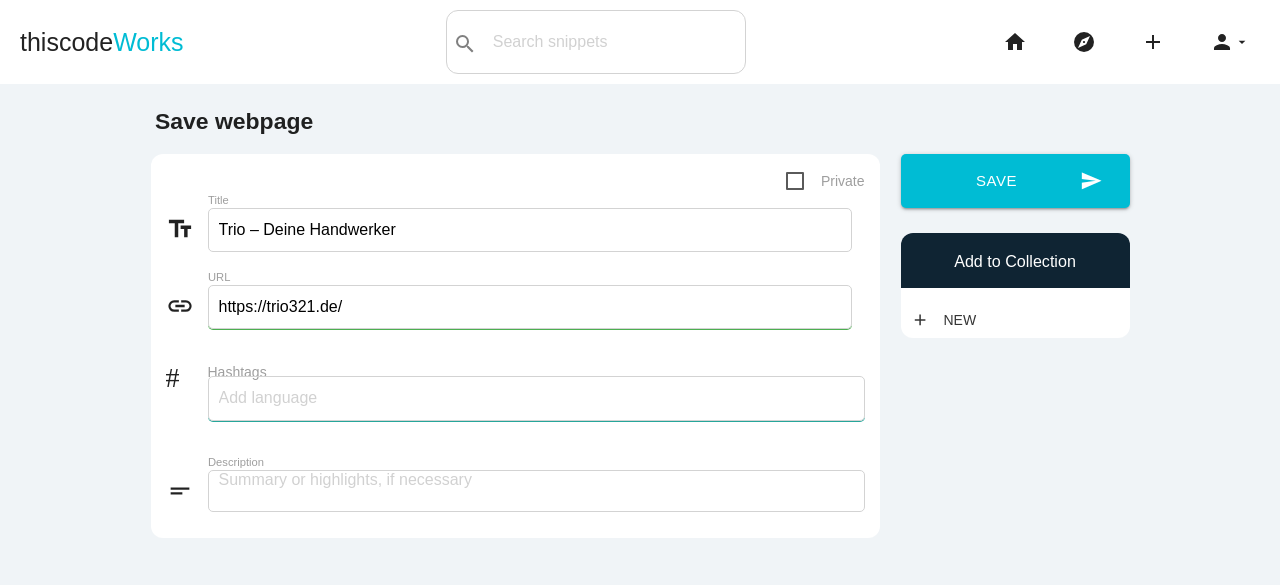 paste on "hausmeisterdienste in der nähe" 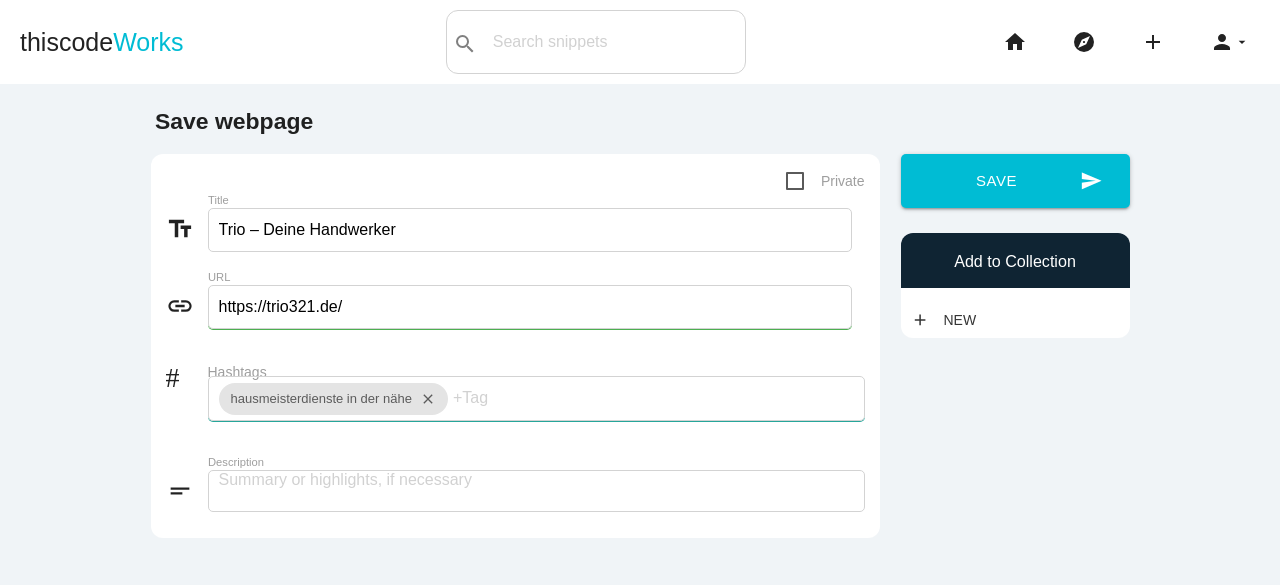paste on "haushaltsauflösung essen" 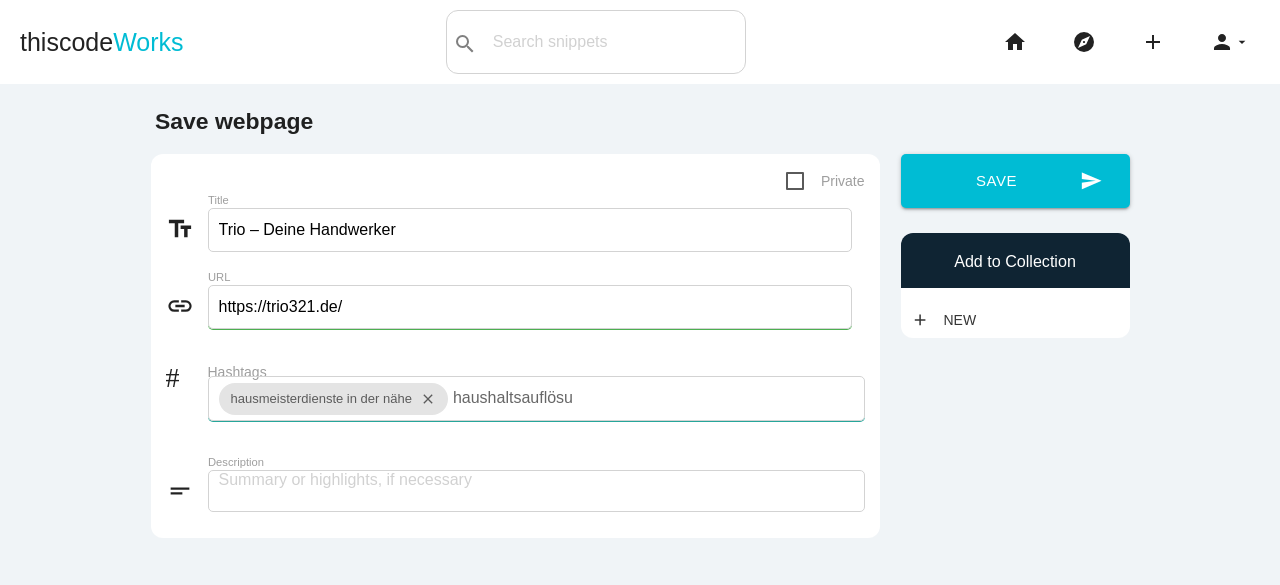 scroll, scrollTop: 0, scrollLeft: 60, axis: horizontal 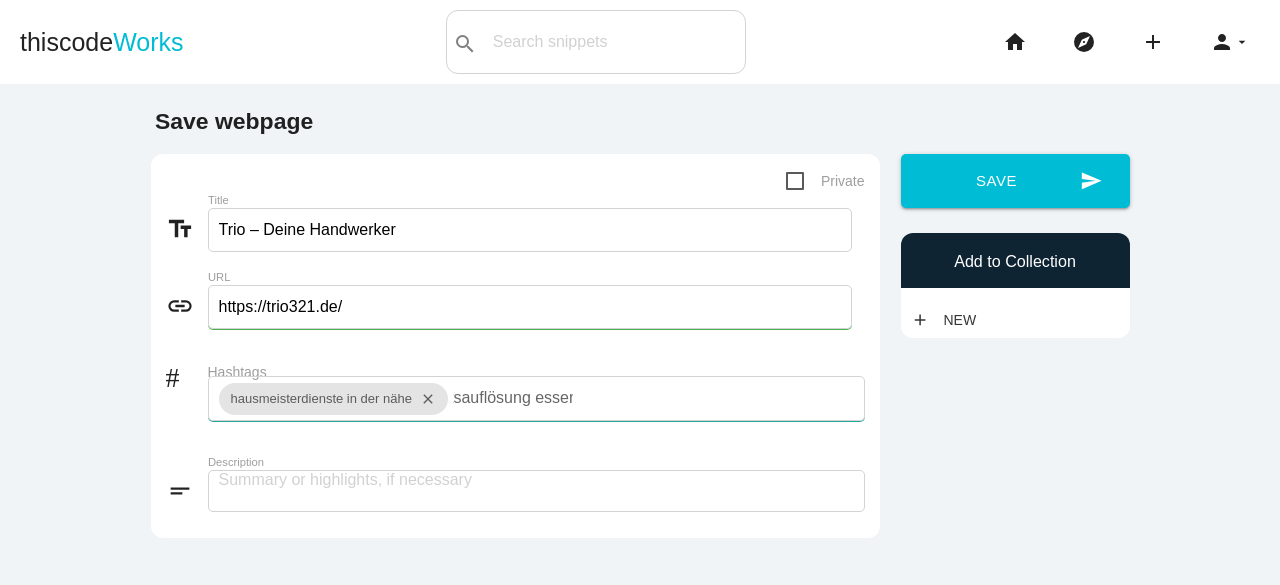 type on "haushaltsauflösung essen" 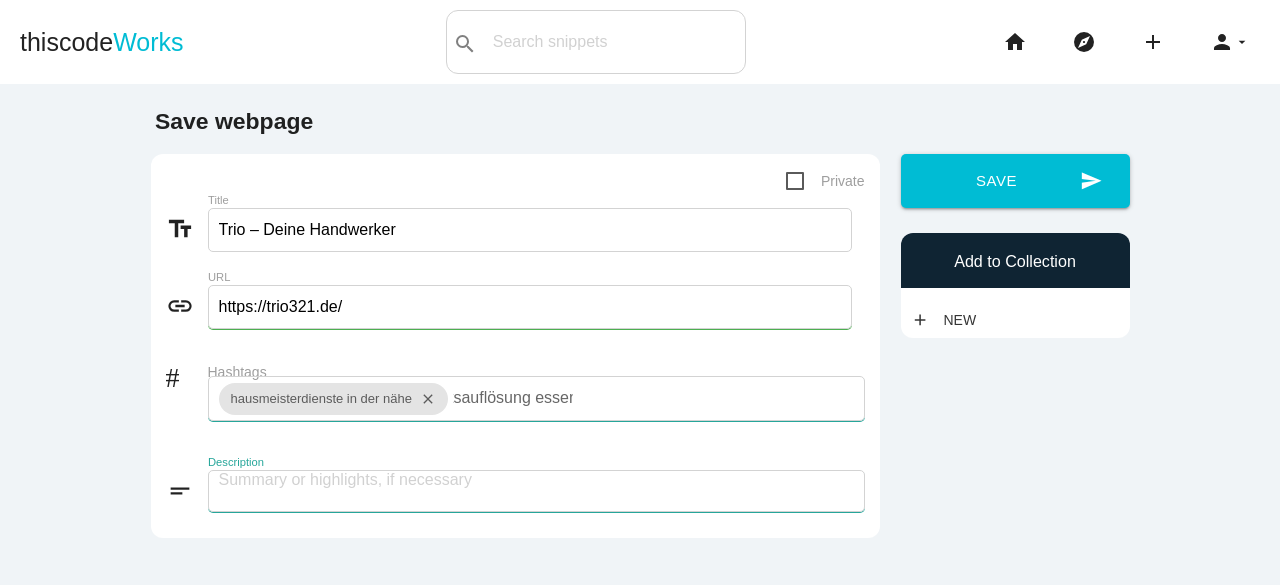 scroll, scrollTop: 0, scrollLeft: 0, axis: both 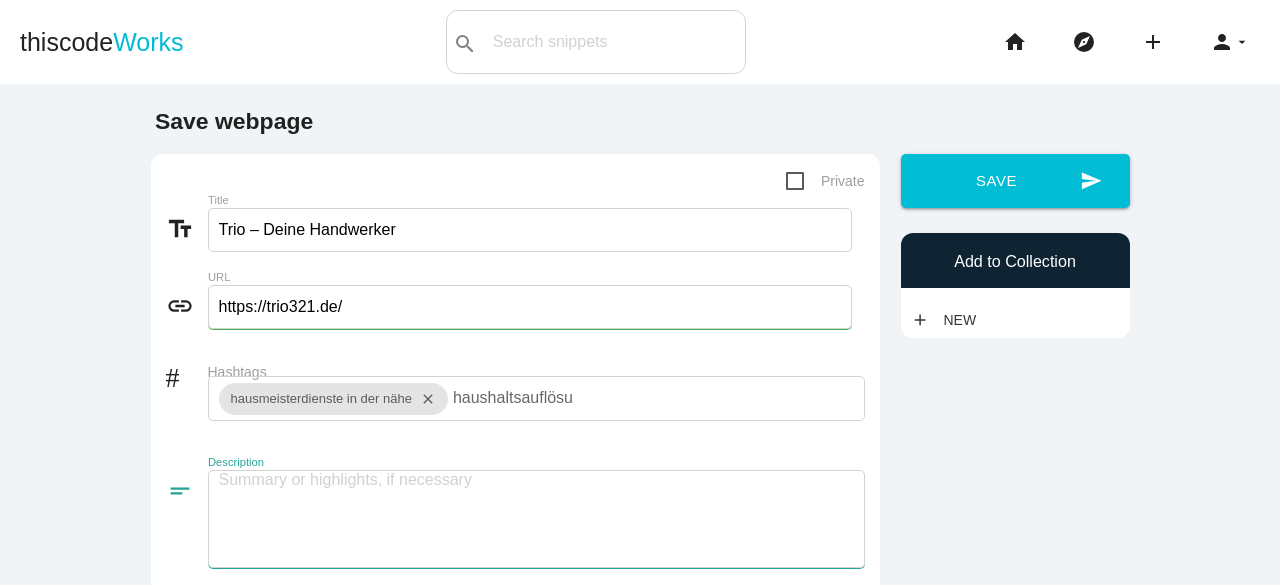 click at bounding box center [536, 519] 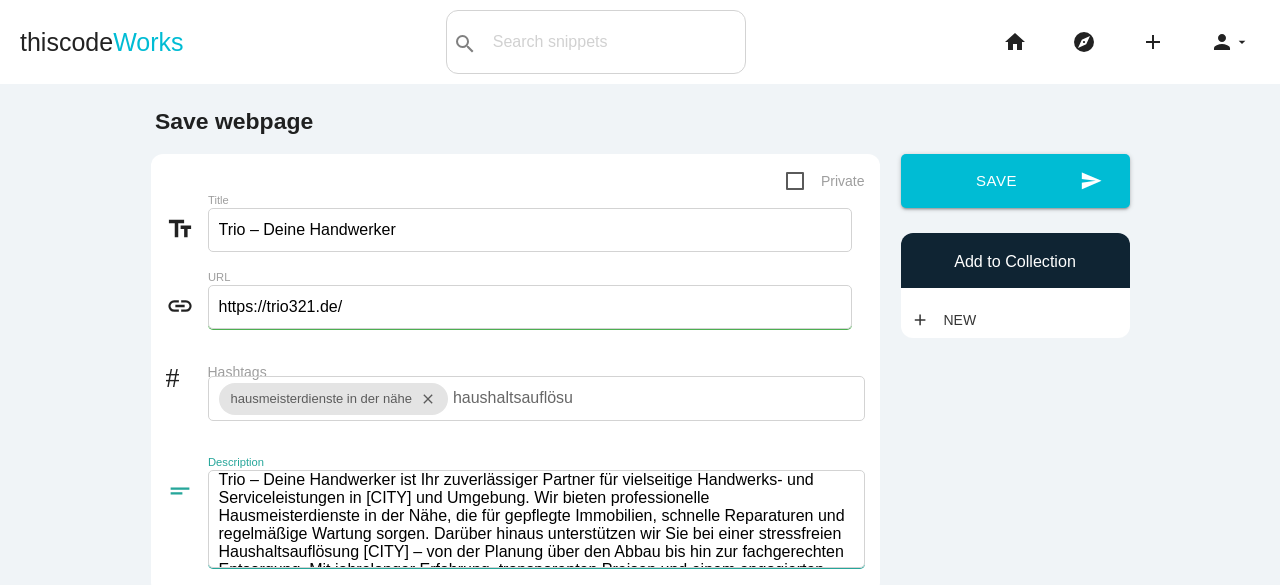 scroll, scrollTop: 22, scrollLeft: 0, axis: vertical 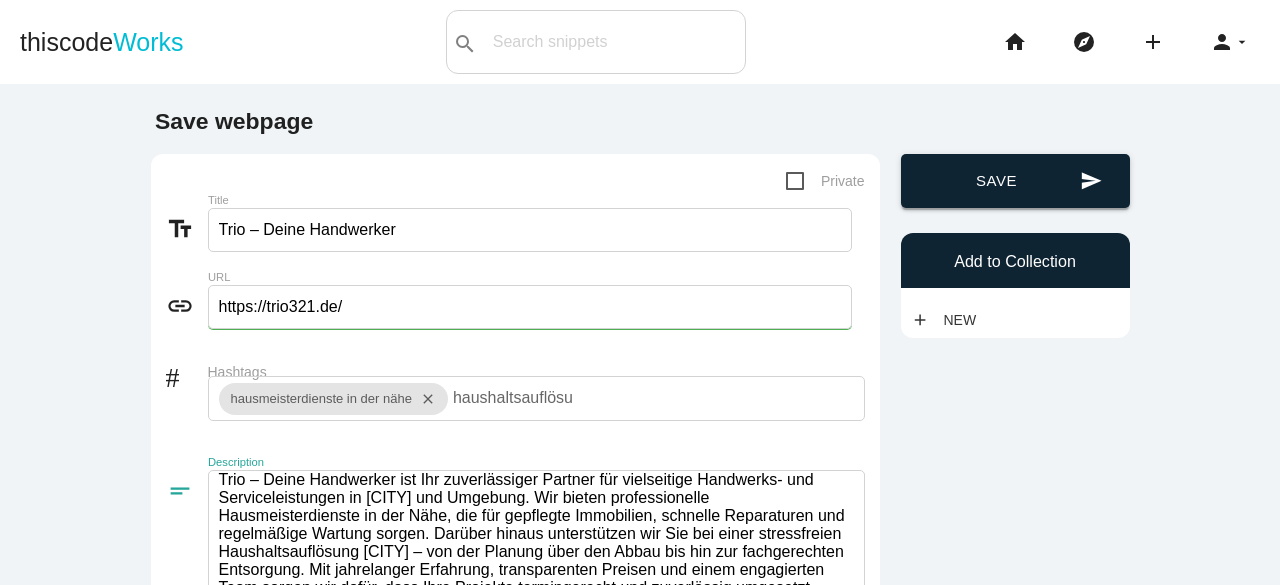 type on "[BRAND] – Deine Handwerker ist Ihr zuverlässiger Partner für vielseitige Handwerks- und Serviceleistungen in [CITY] und Umgebung. Wir bieten professionelle Hausmeisterdienste in der Nähe, die für gepflegte Immobilien, schnelle Reparaturen und regelmäßige Wartung sorgen. Darüber hinaus unterstützen wir Sie bei einer stressfreien Haushaltsauflösung [CITY] – von der Planung über den Abbau bis hin zur fachgerechten Entsorgung. Mit jahrelanger Erfahrung, transparenten Preisen und einem engagierten Team sorgen wir dafür, dass Ihre Projekte termingerecht und zuverlässig umgesetzt werden." 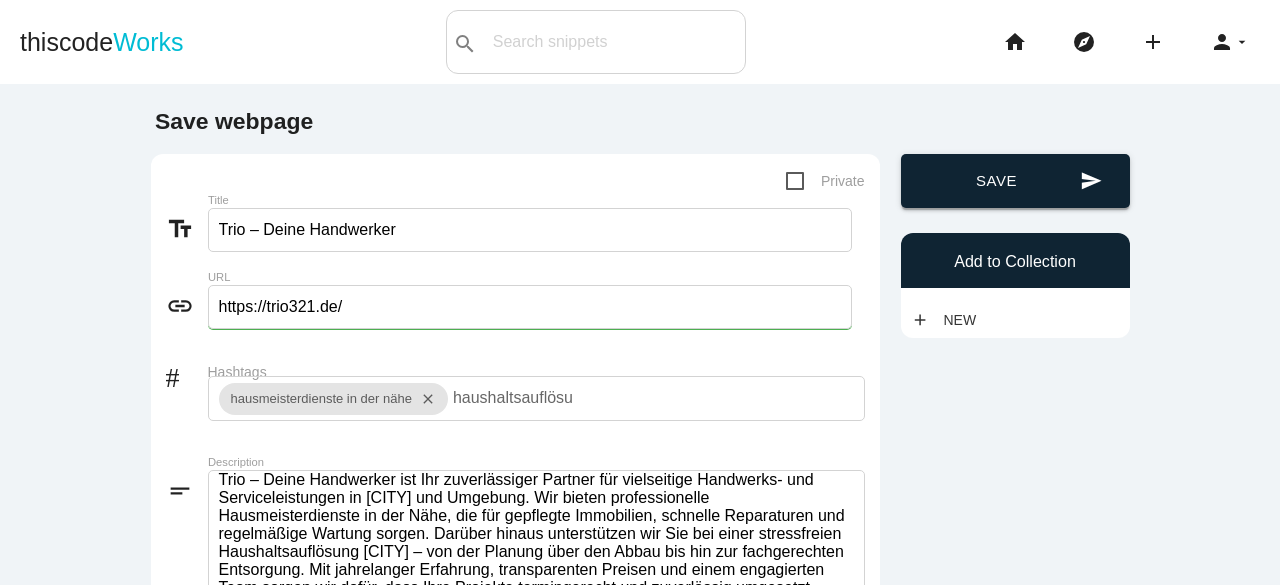 click on "send Save" at bounding box center (1015, 181) 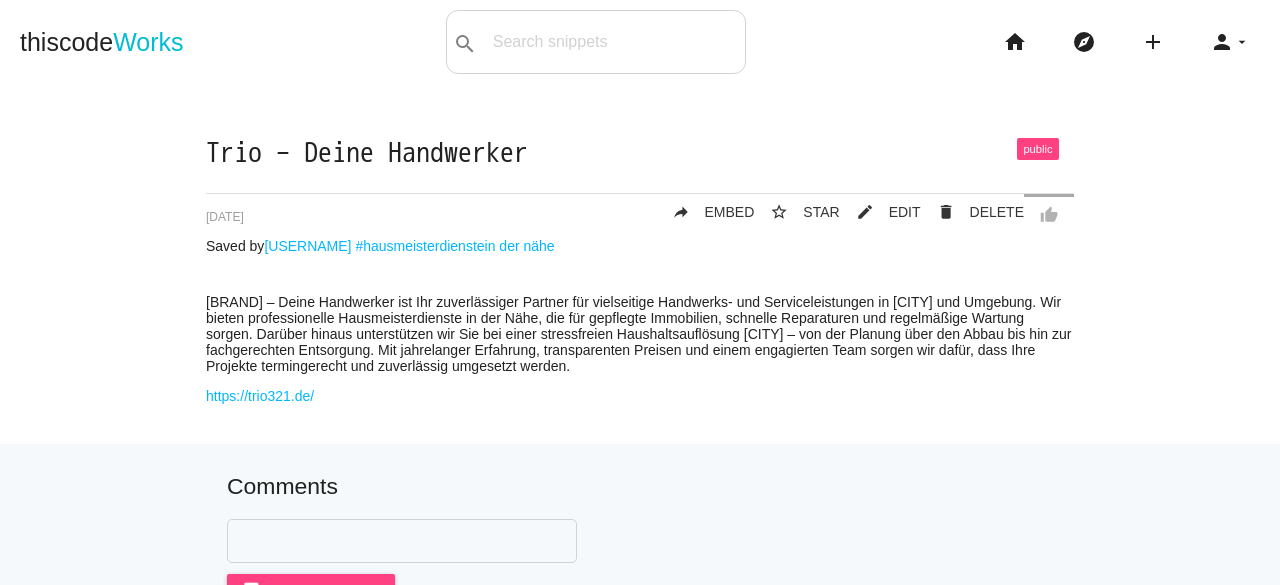 scroll, scrollTop: 0, scrollLeft: 0, axis: both 